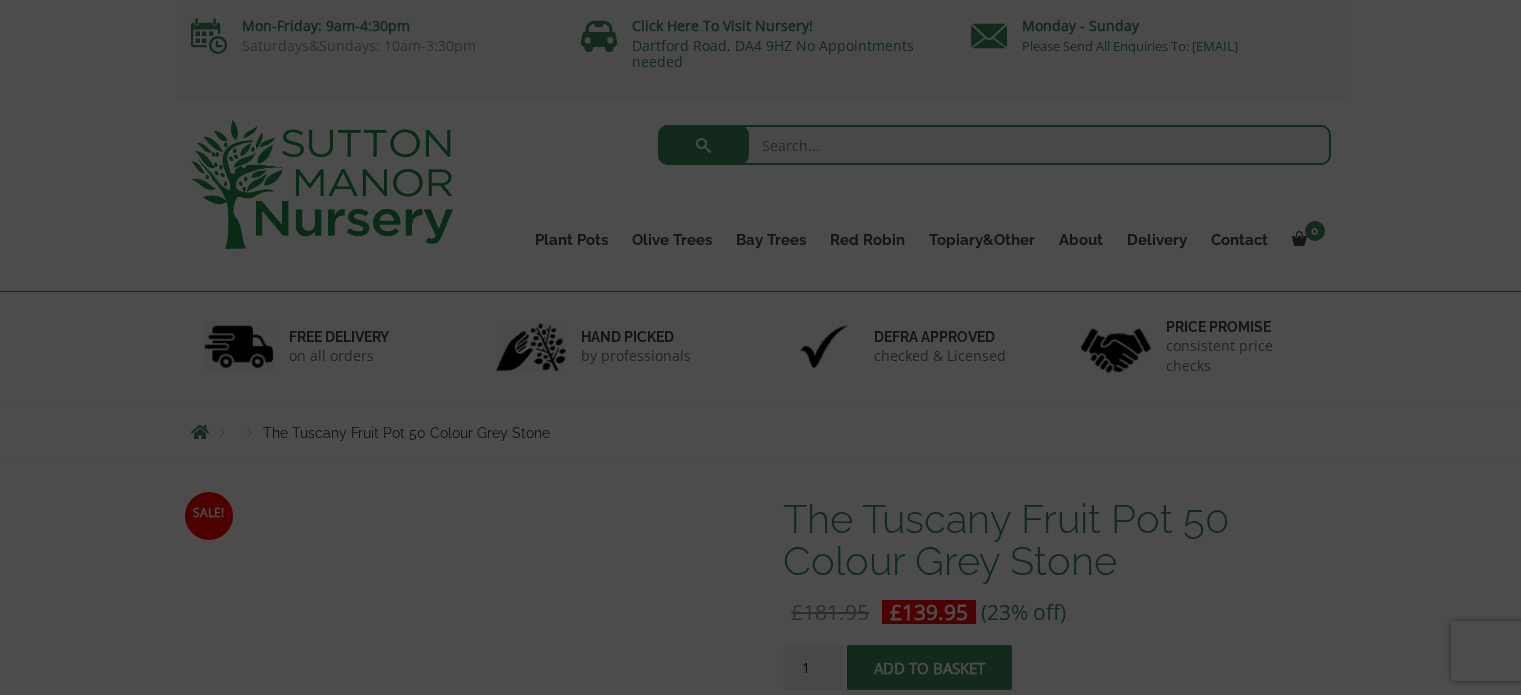 scroll, scrollTop: 0, scrollLeft: 0, axis: both 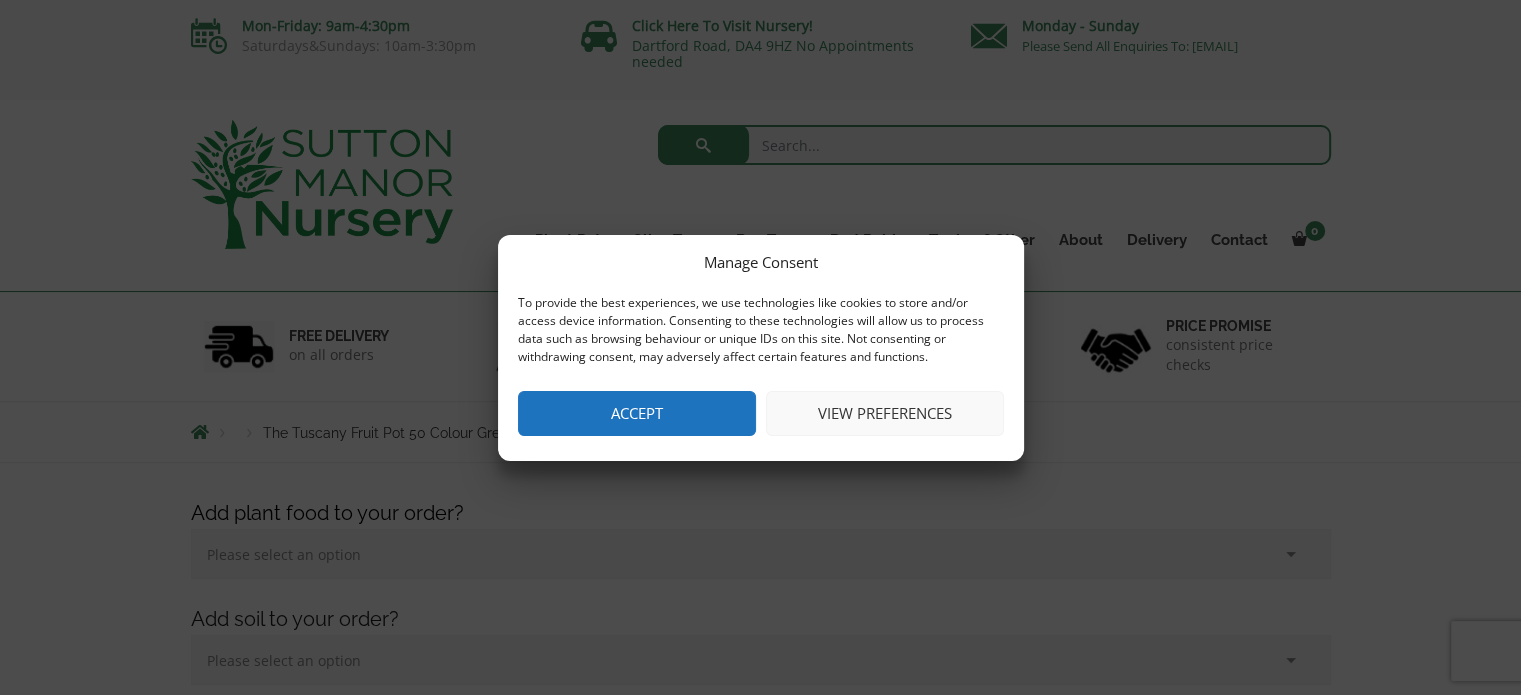 click on "Accept" at bounding box center (637, 413) 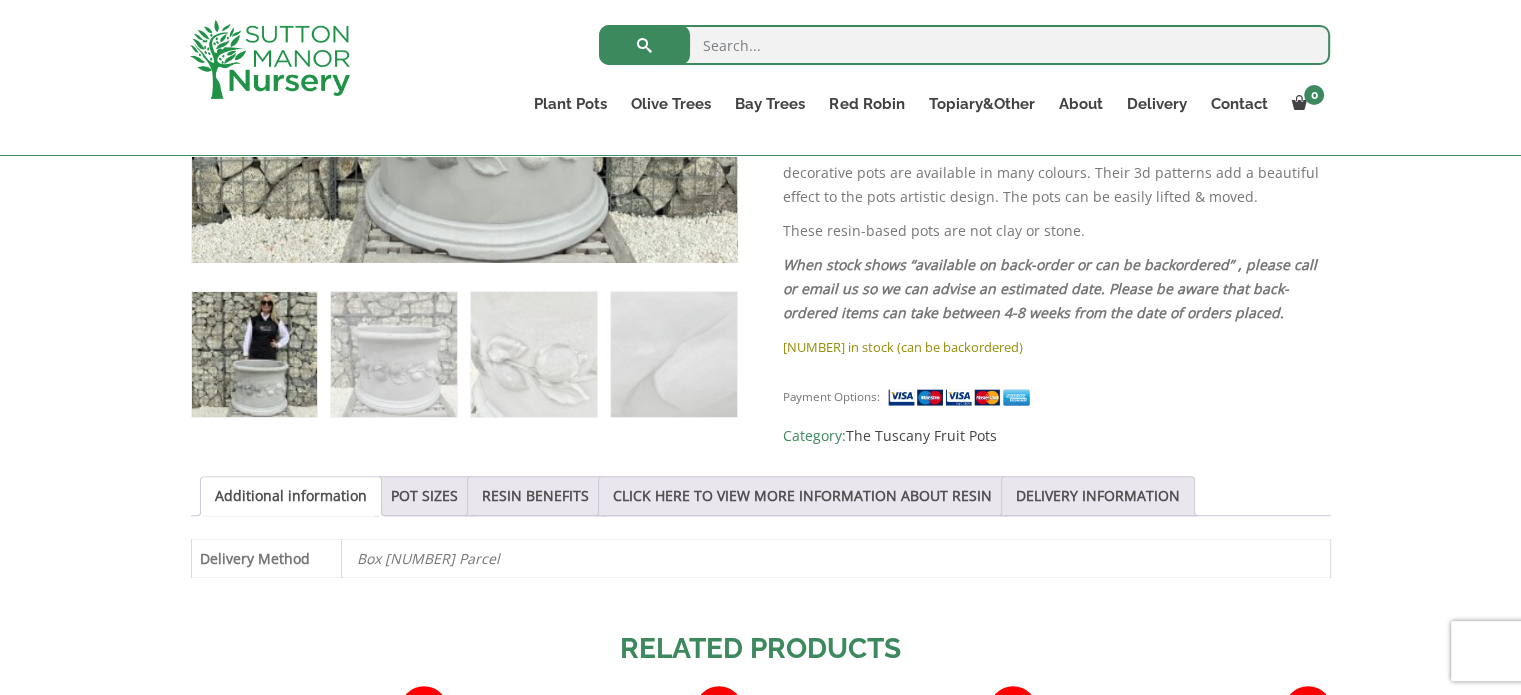 scroll, scrollTop: 1092, scrollLeft: 0, axis: vertical 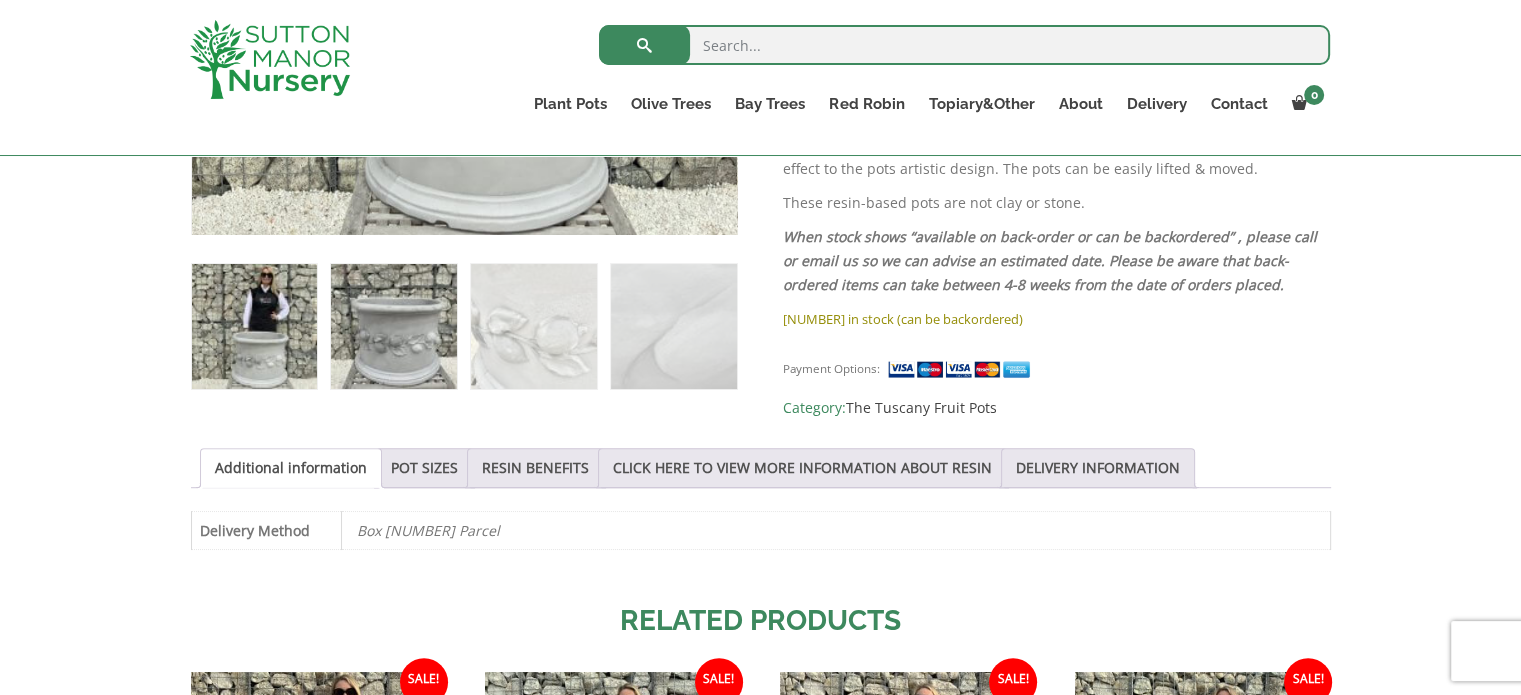 click at bounding box center [393, 326] 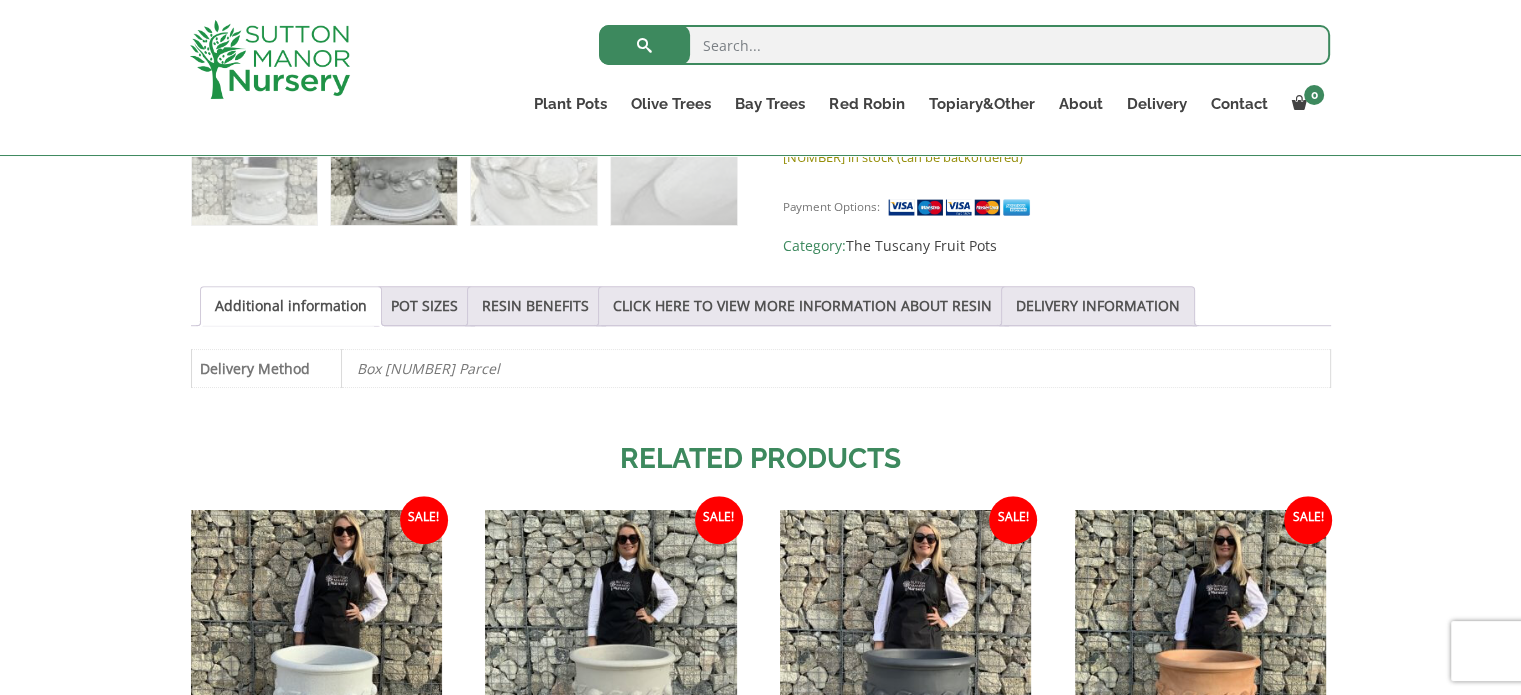 scroll, scrollTop: 1272, scrollLeft: 0, axis: vertical 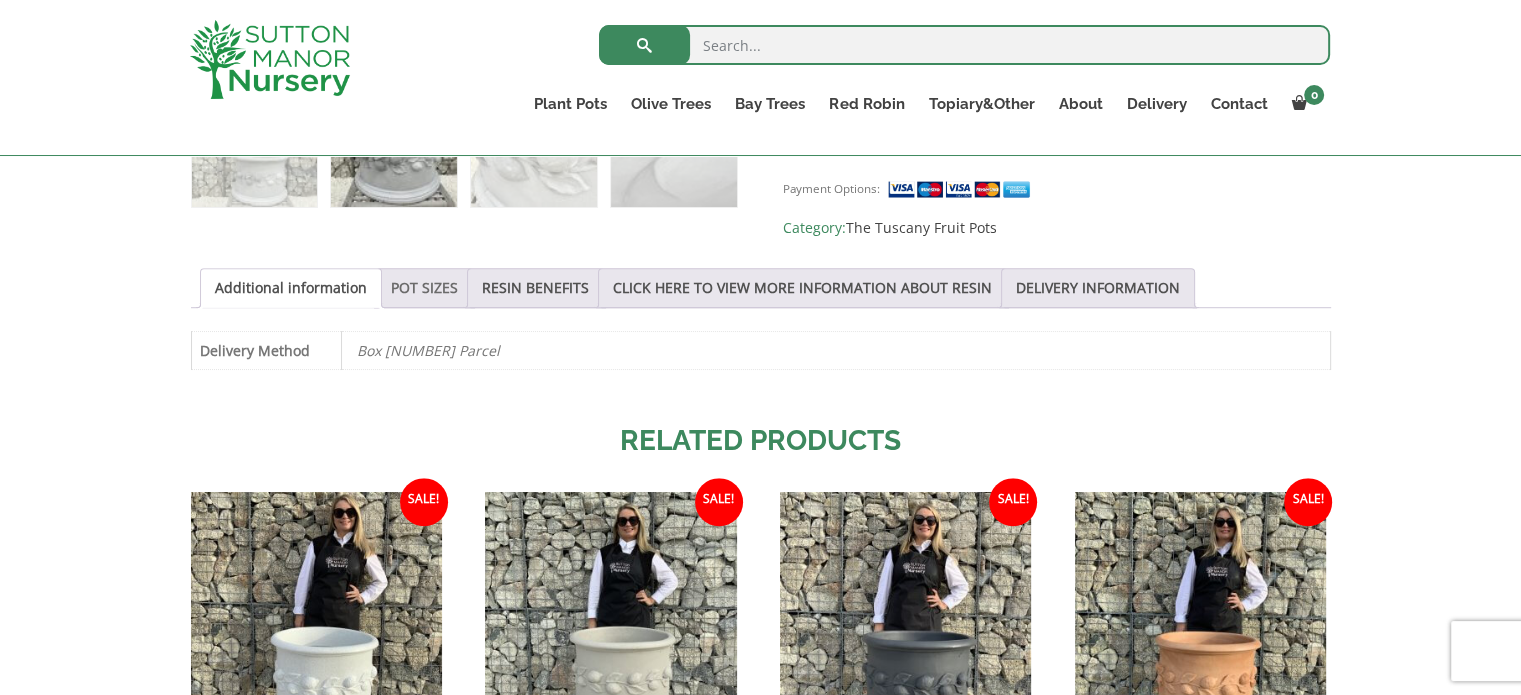 click on "POT SIZES" at bounding box center (424, 288) 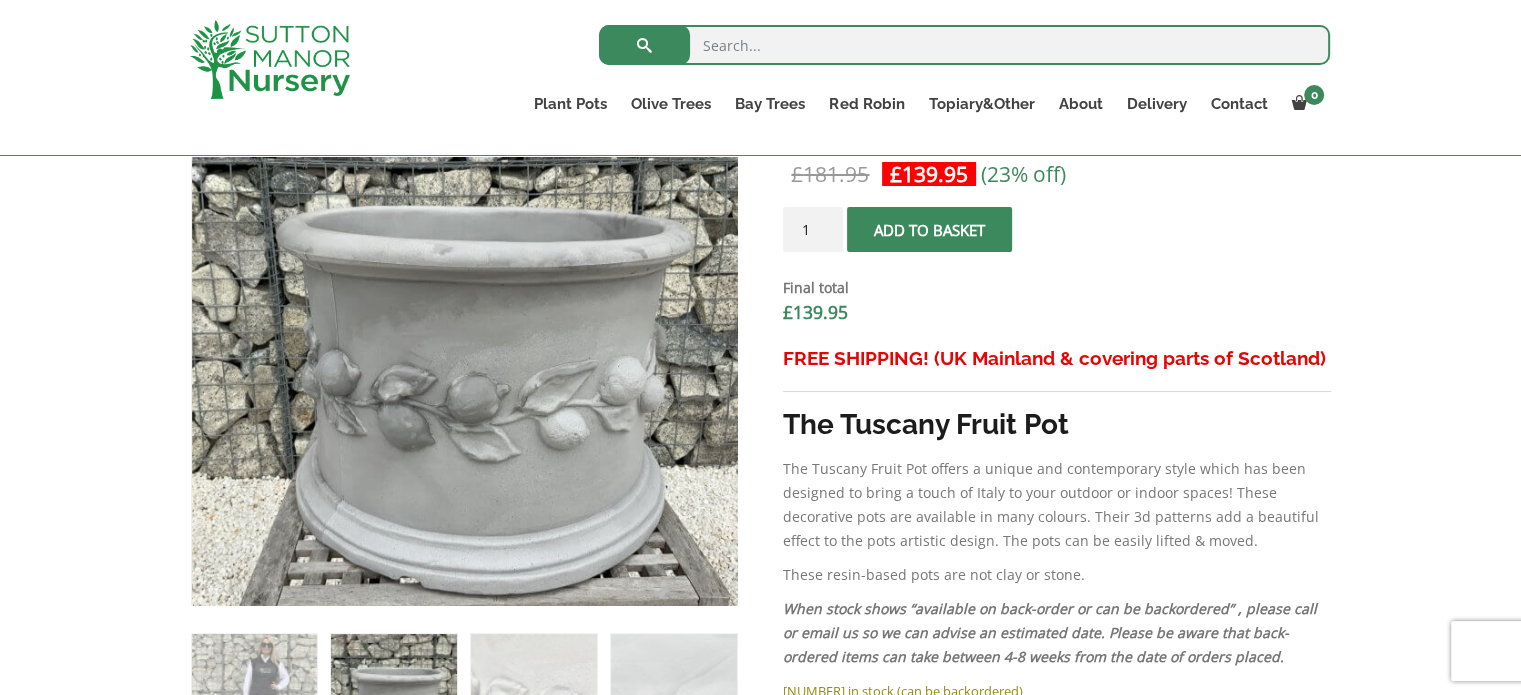 scroll, scrollTop: 776, scrollLeft: 0, axis: vertical 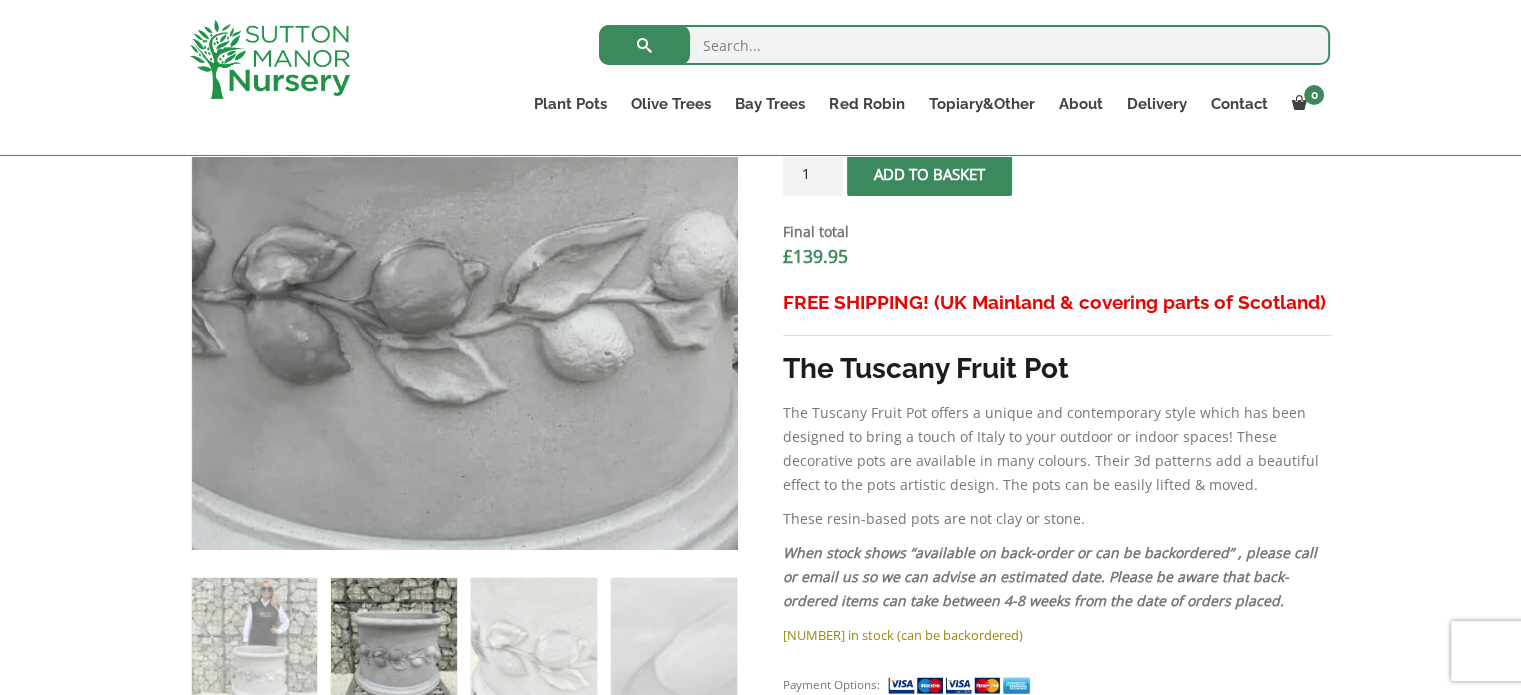 click at bounding box center [405, 170] 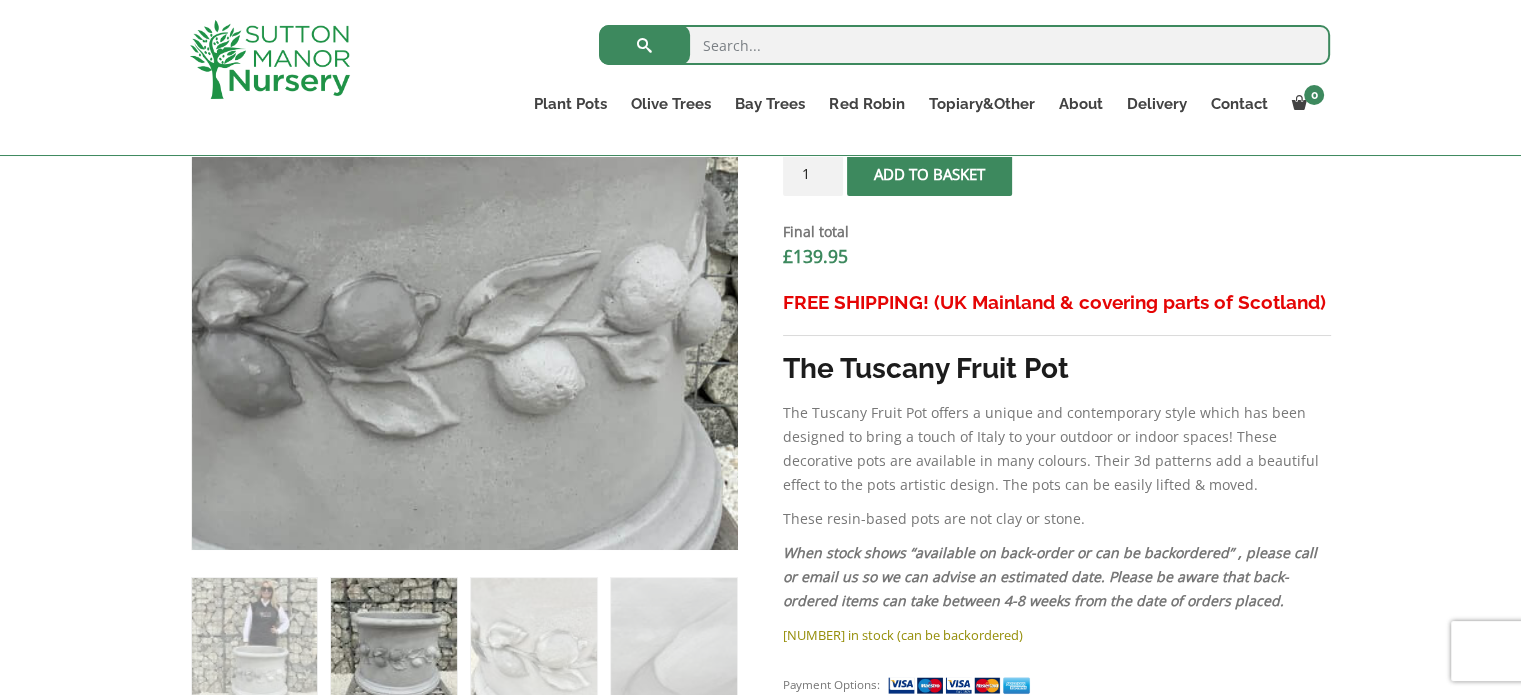 click at bounding box center (357, 203) 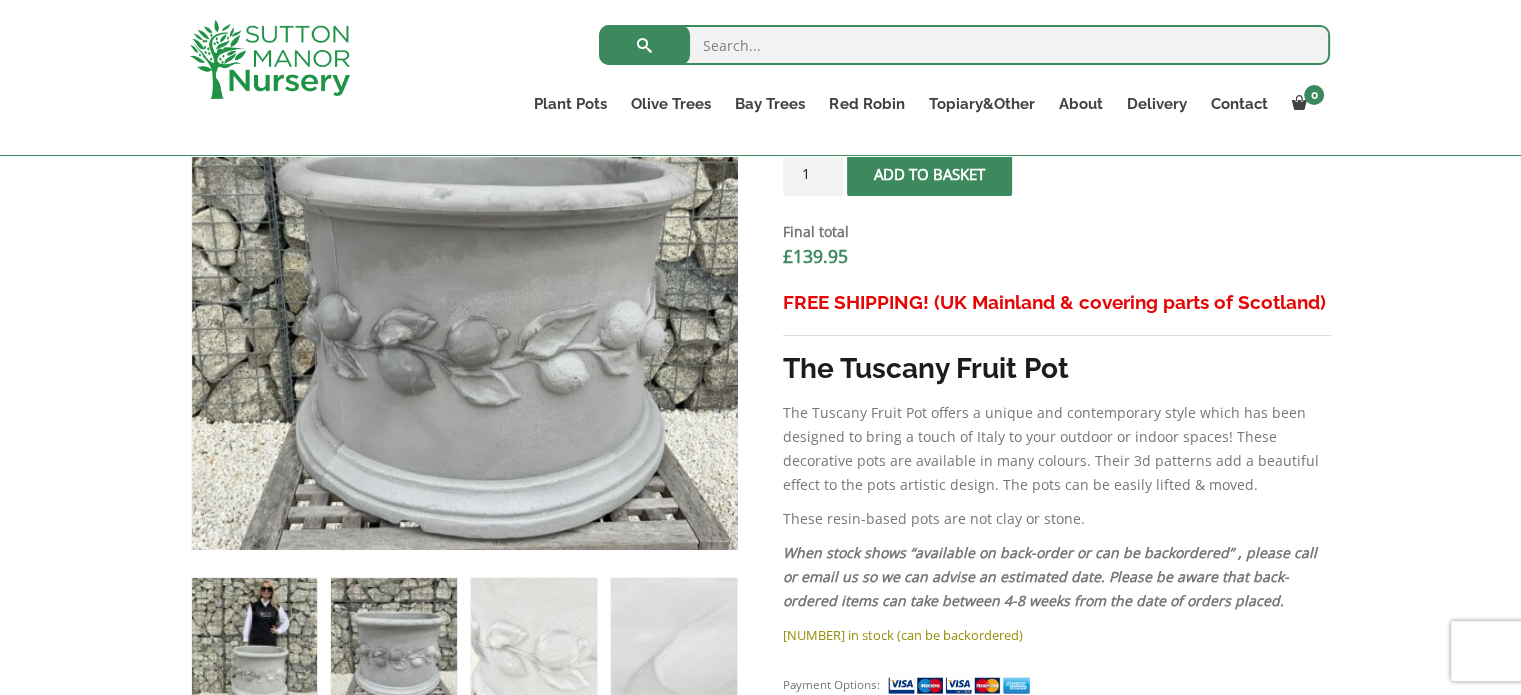 click at bounding box center [254, 640] 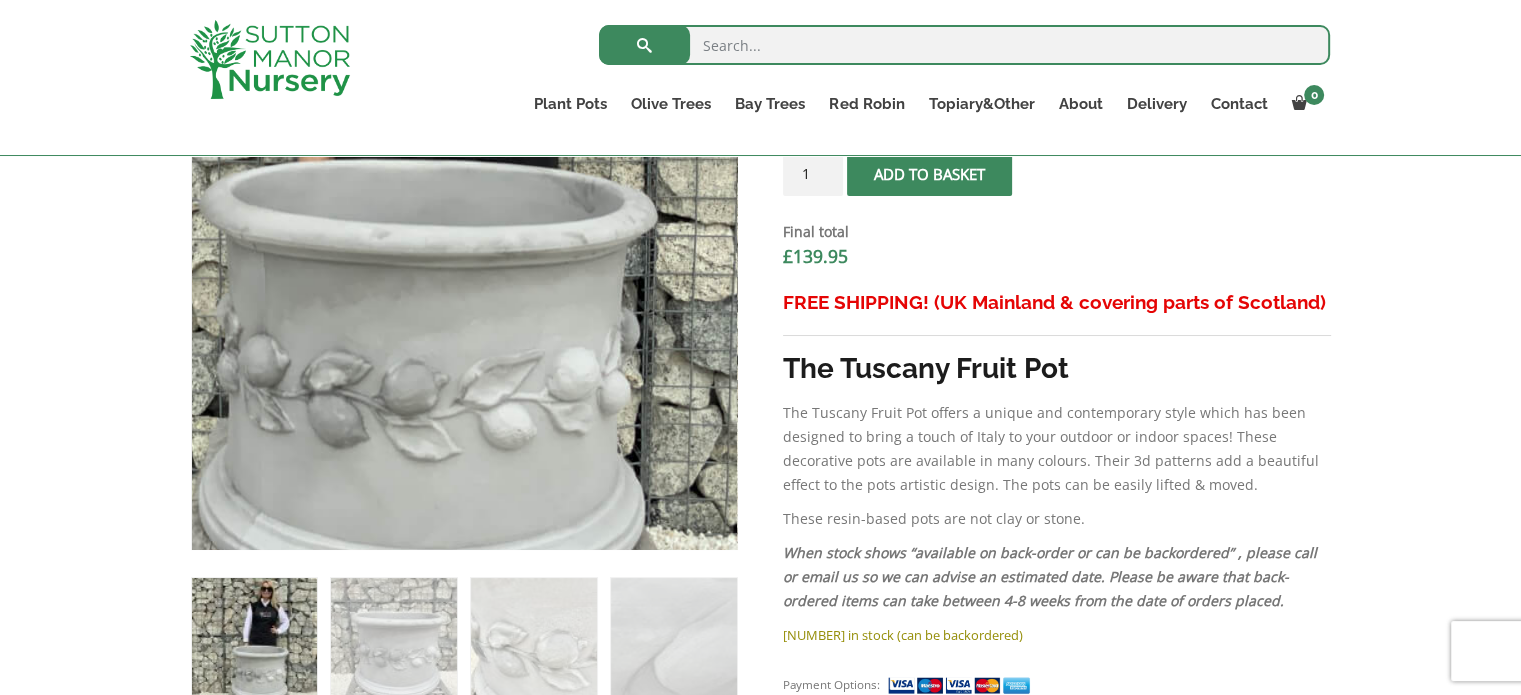 click at bounding box center [381, 121] 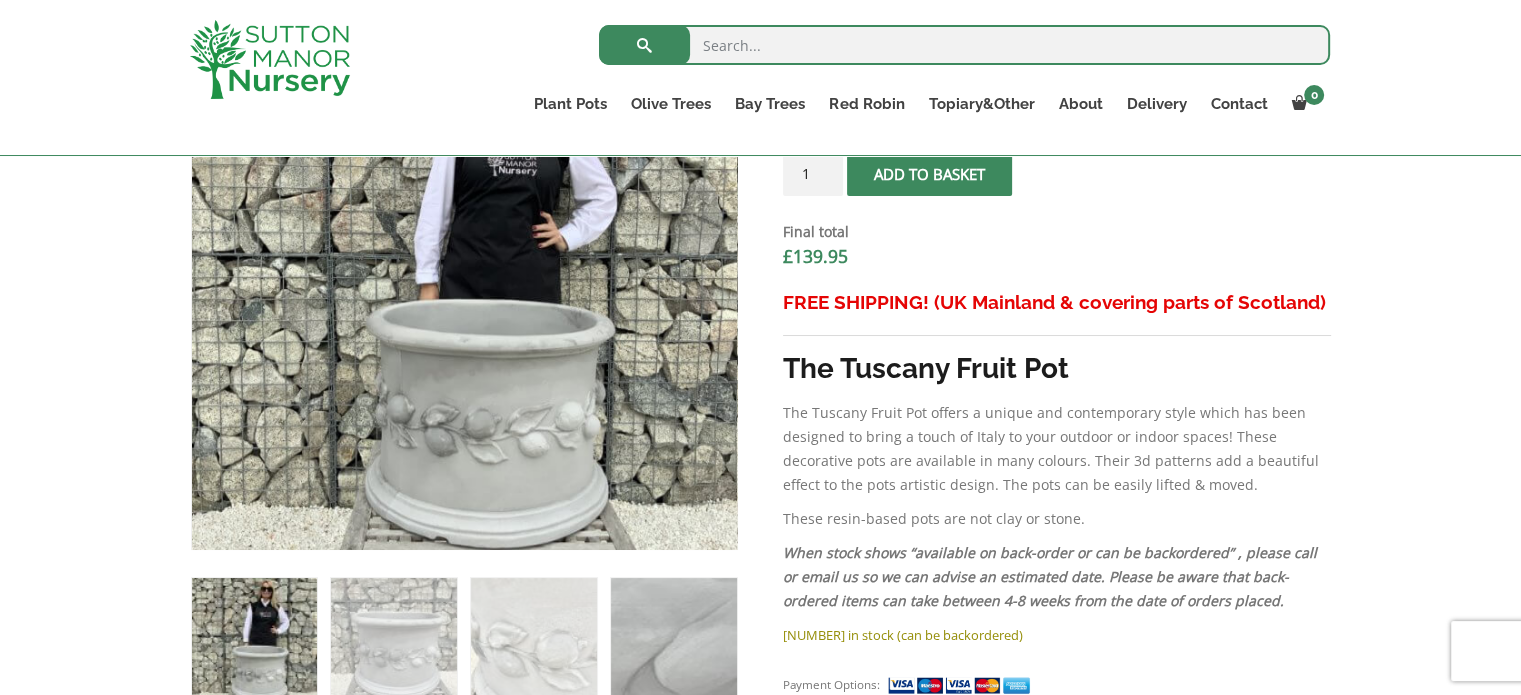 click at bounding box center [673, 640] 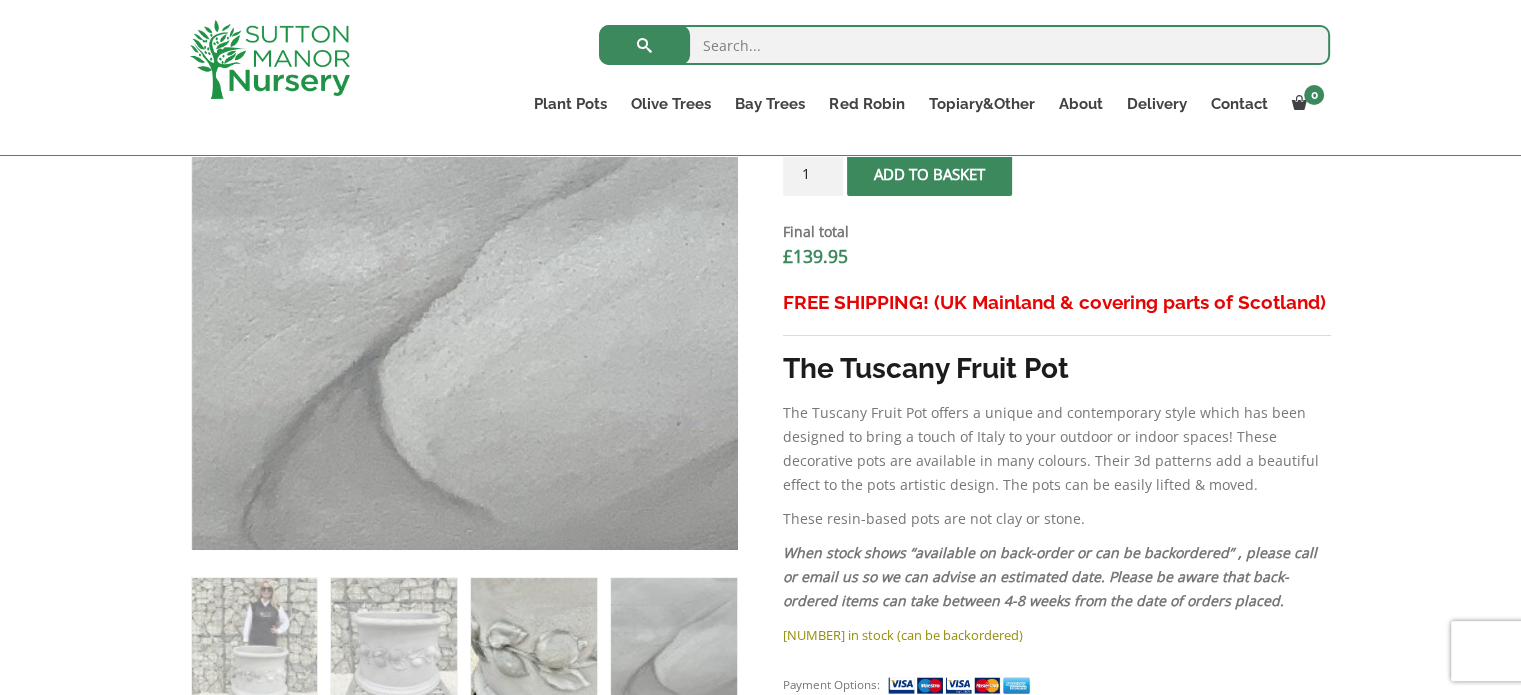 click at bounding box center [533, 640] 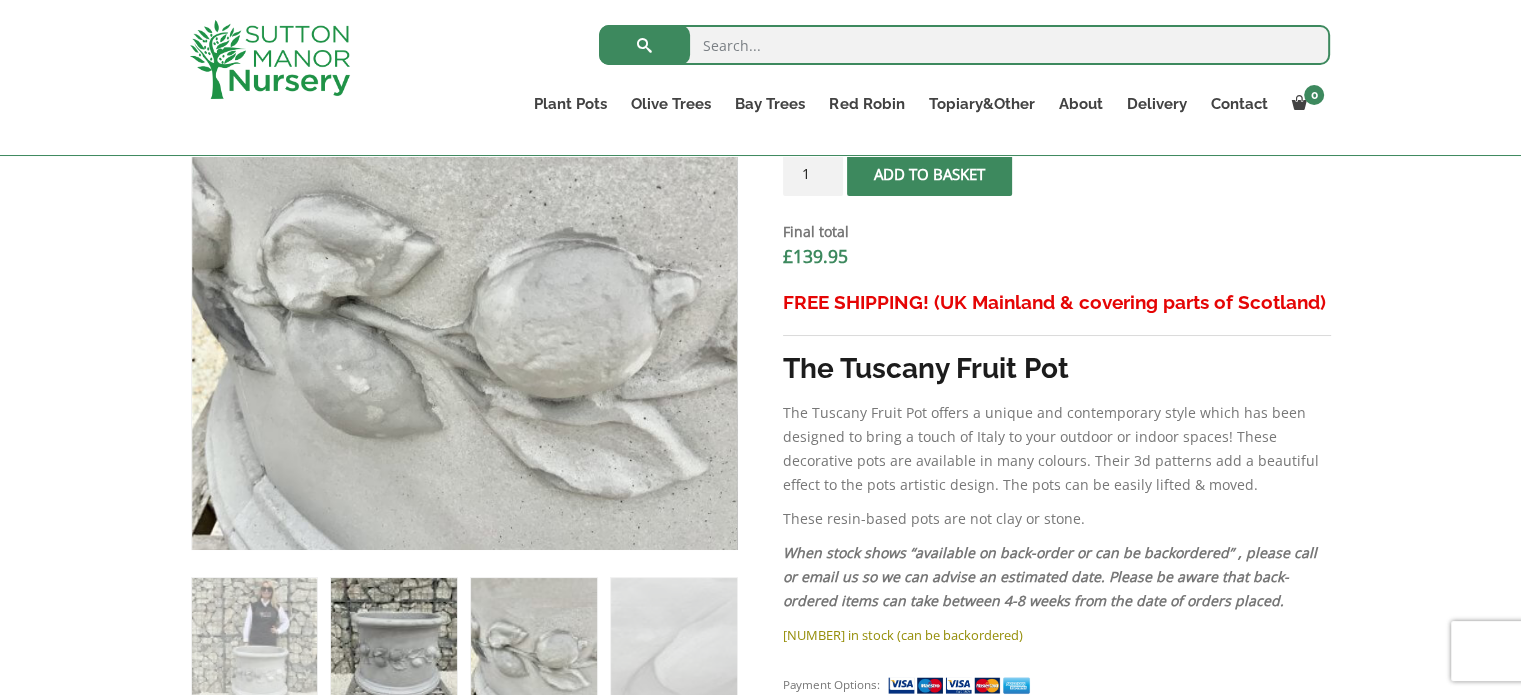 click at bounding box center (393, 640) 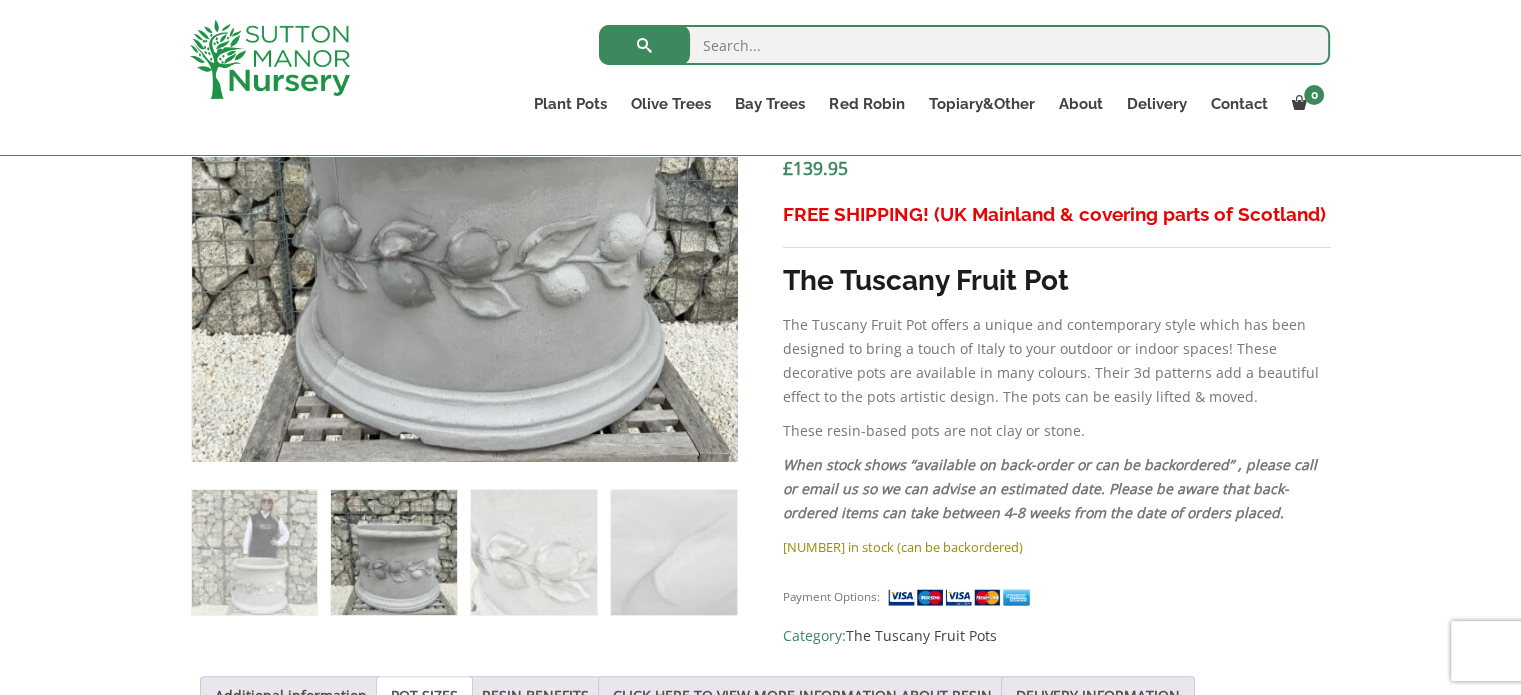 scroll, scrollTop: 867, scrollLeft: 0, axis: vertical 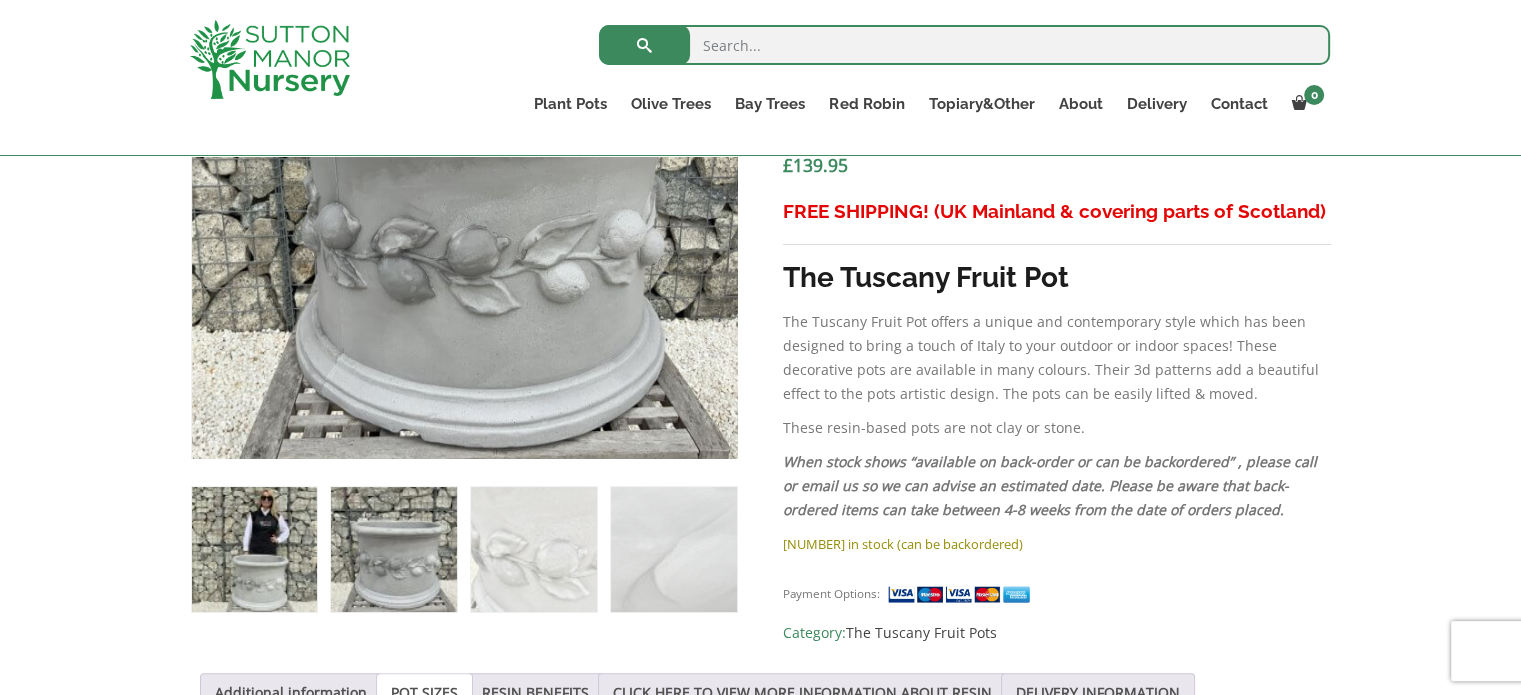 click at bounding box center [254, 549] 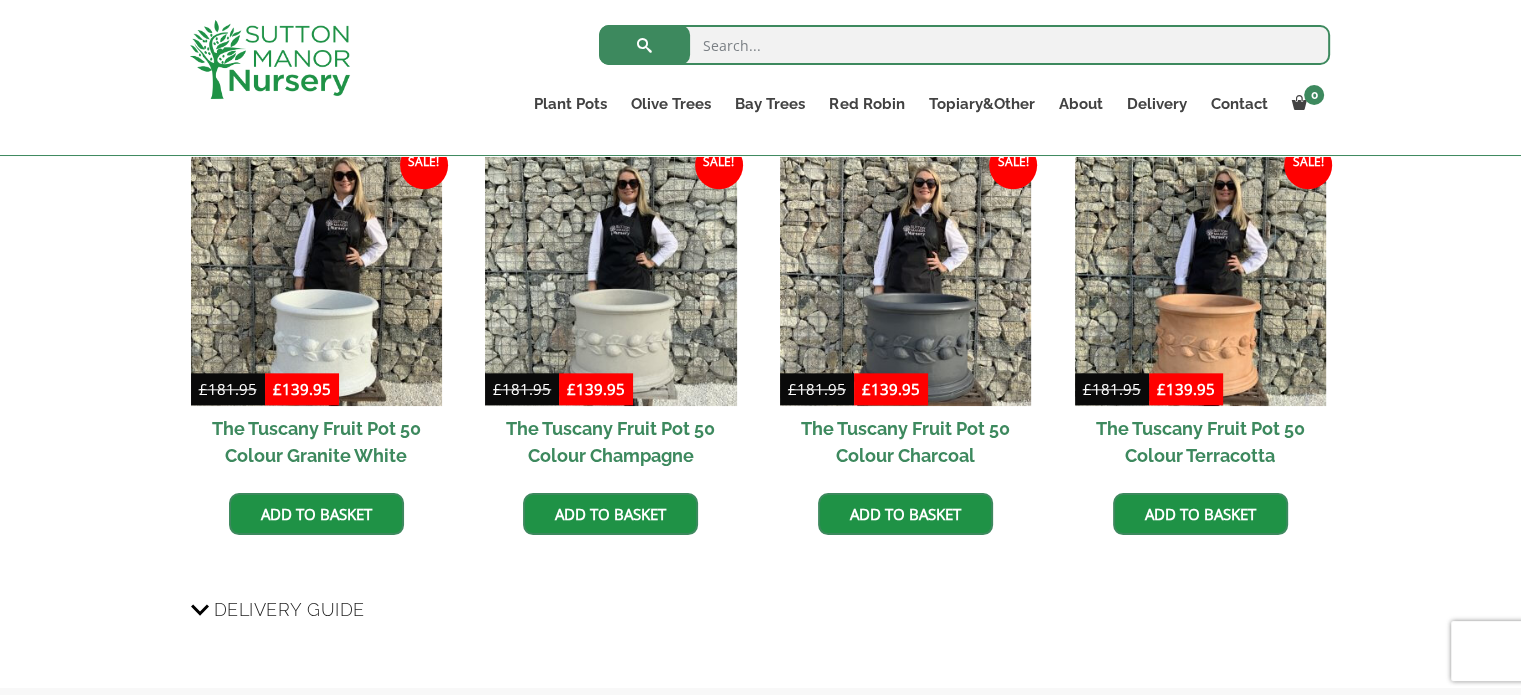 scroll, scrollTop: 2148, scrollLeft: 0, axis: vertical 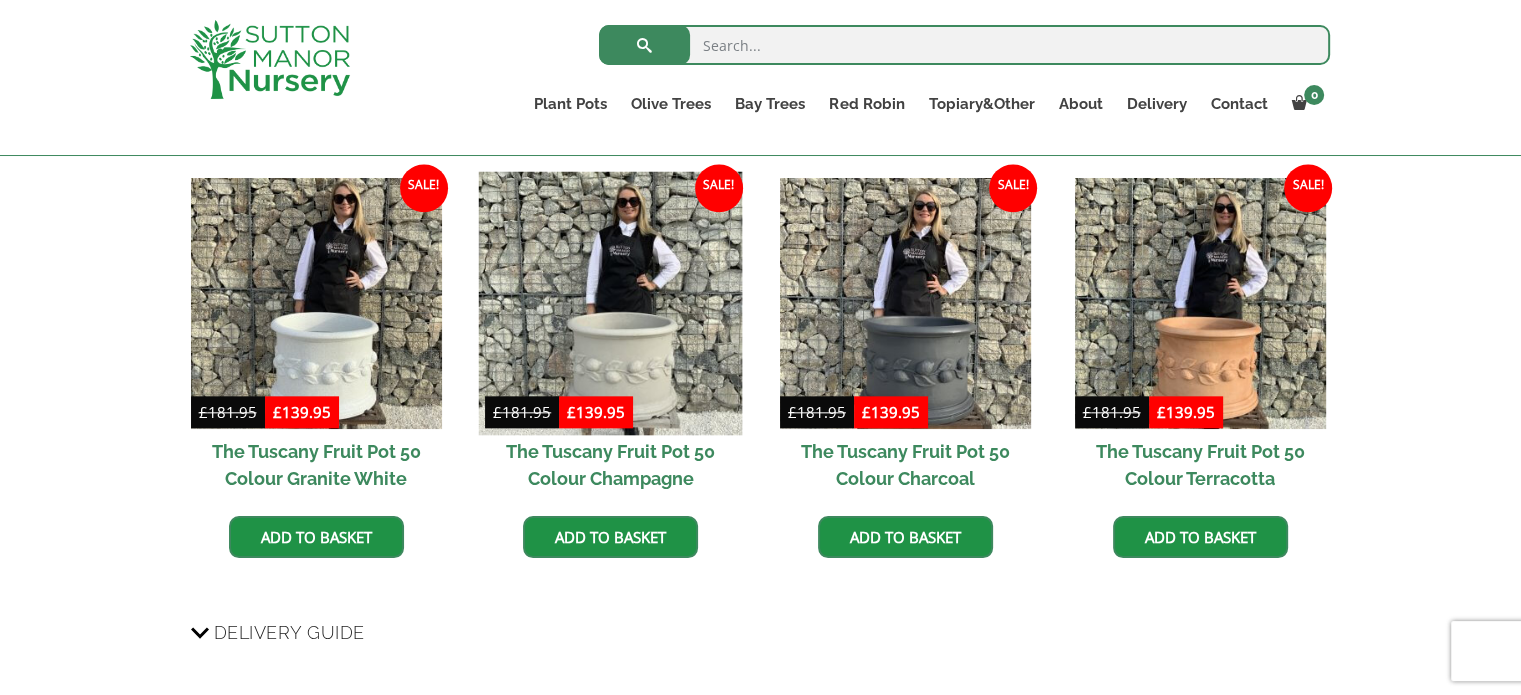 click at bounding box center [611, 303] 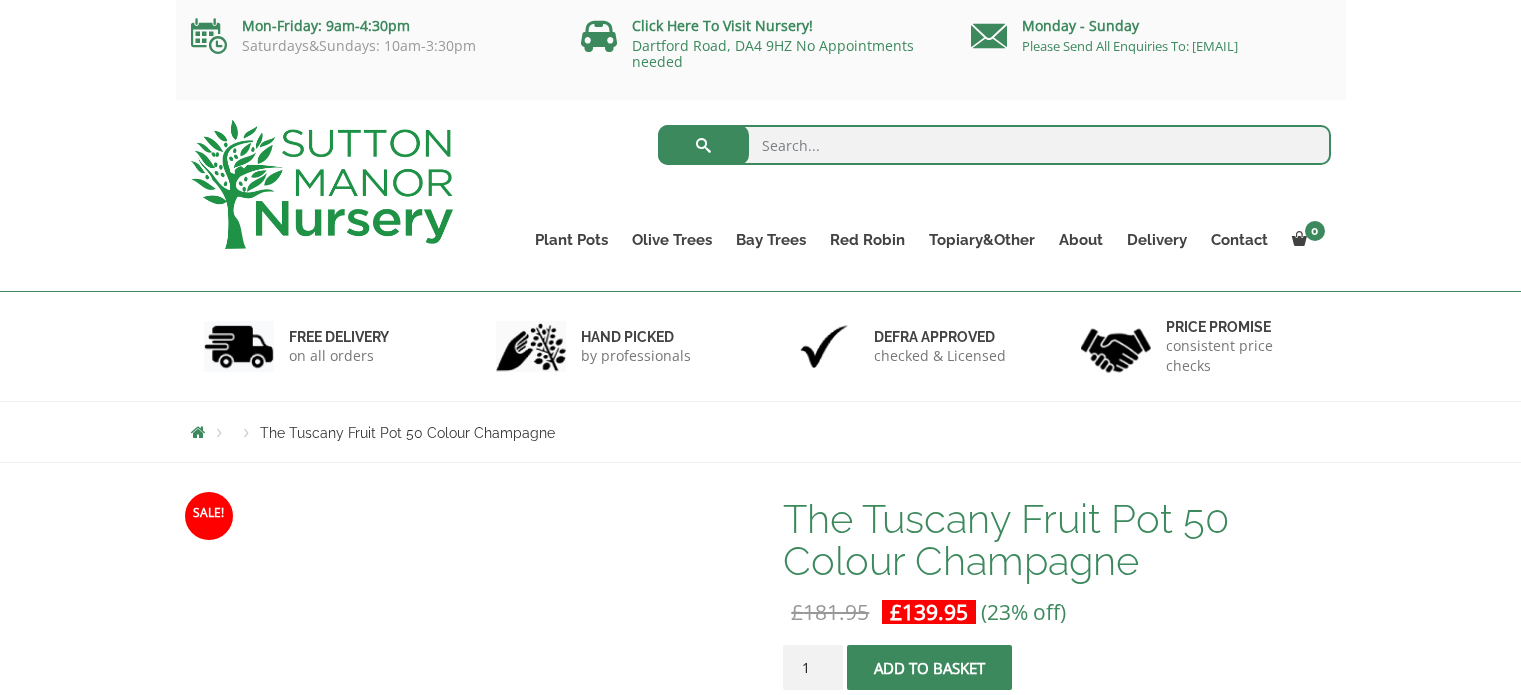 scroll, scrollTop: 0, scrollLeft: 0, axis: both 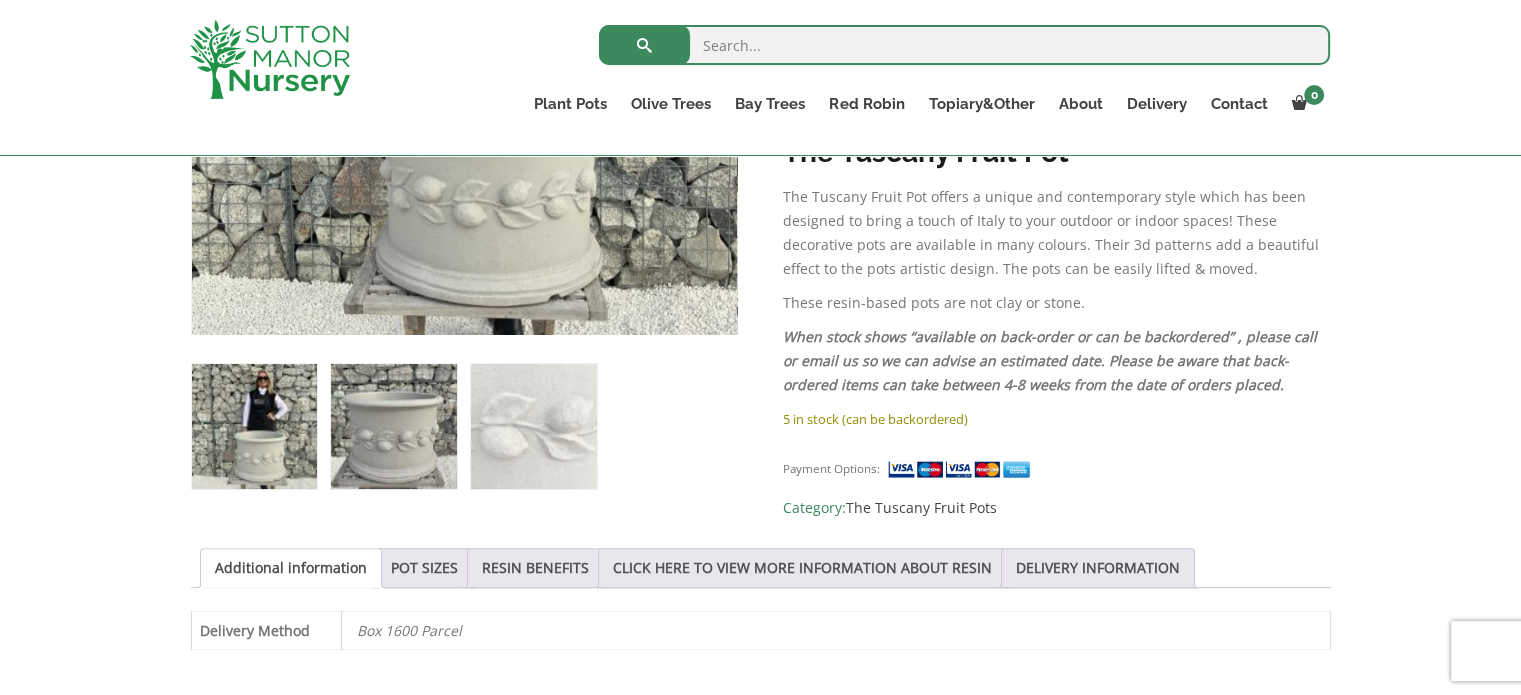 click at bounding box center [393, 426] 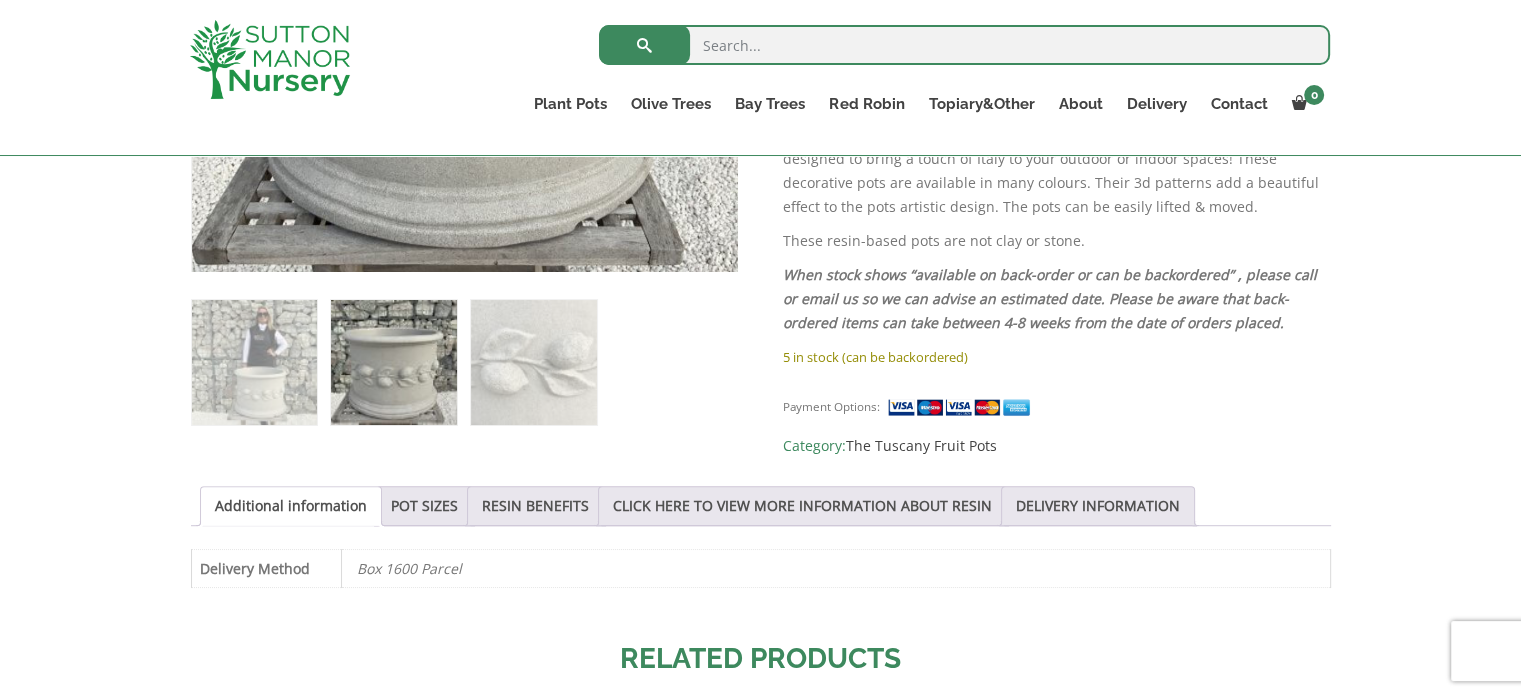 scroll, scrollTop: 1040, scrollLeft: 0, axis: vertical 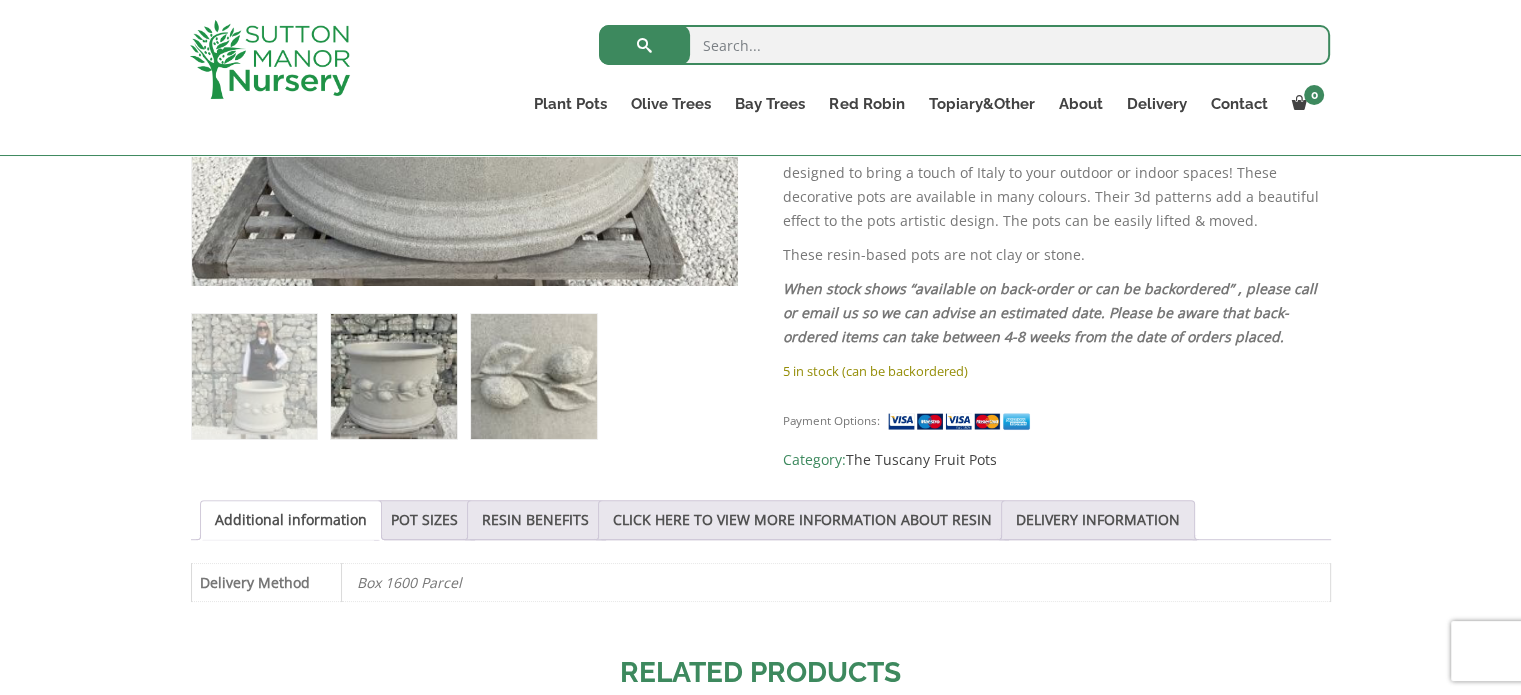 click at bounding box center [533, 376] 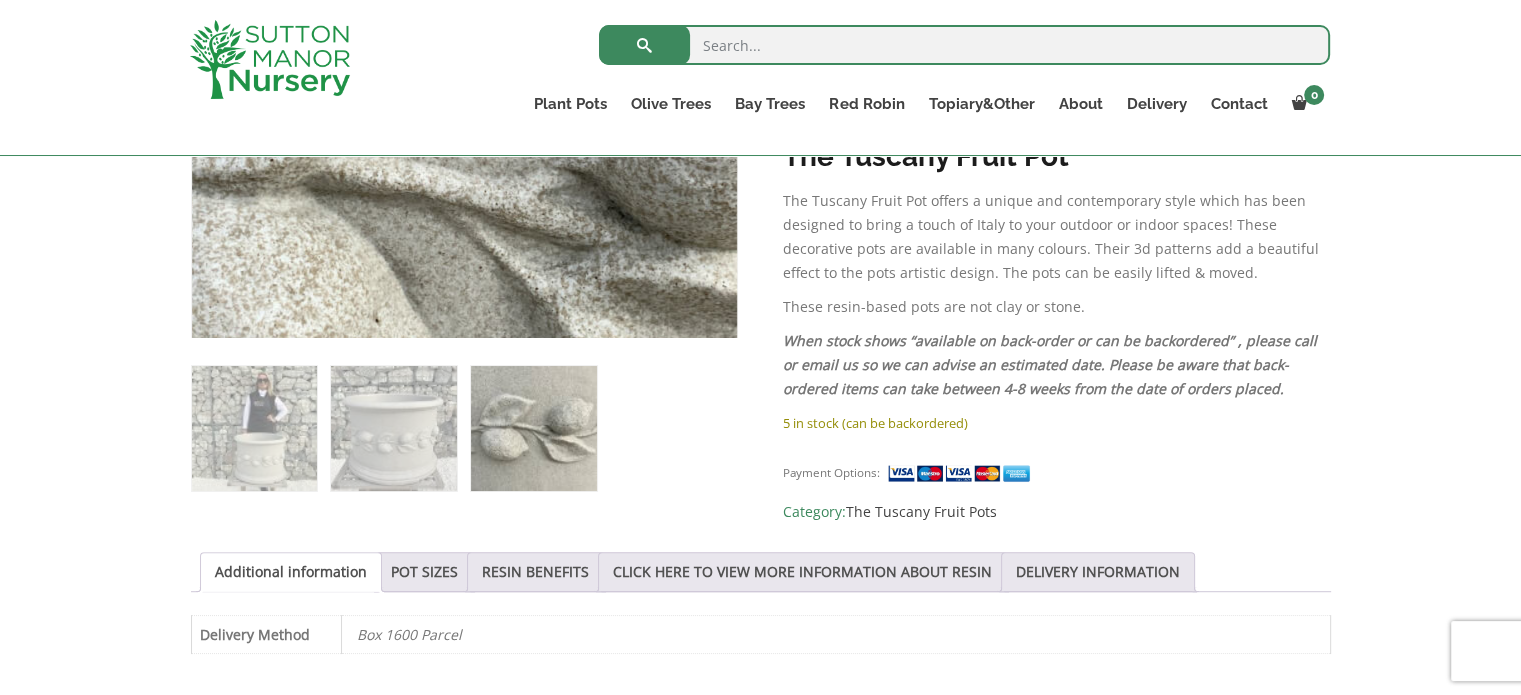 scroll, scrollTop: 989, scrollLeft: 0, axis: vertical 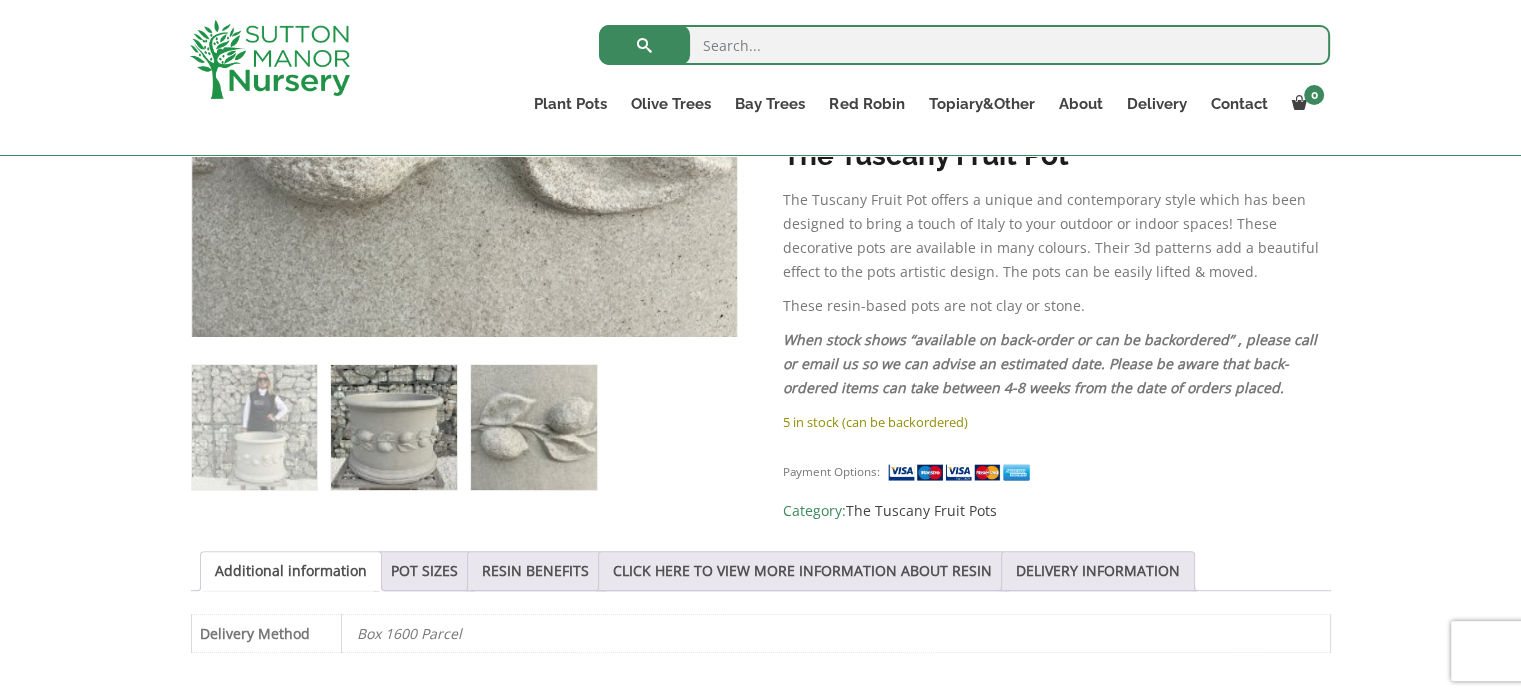 click at bounding box center (393, 427) 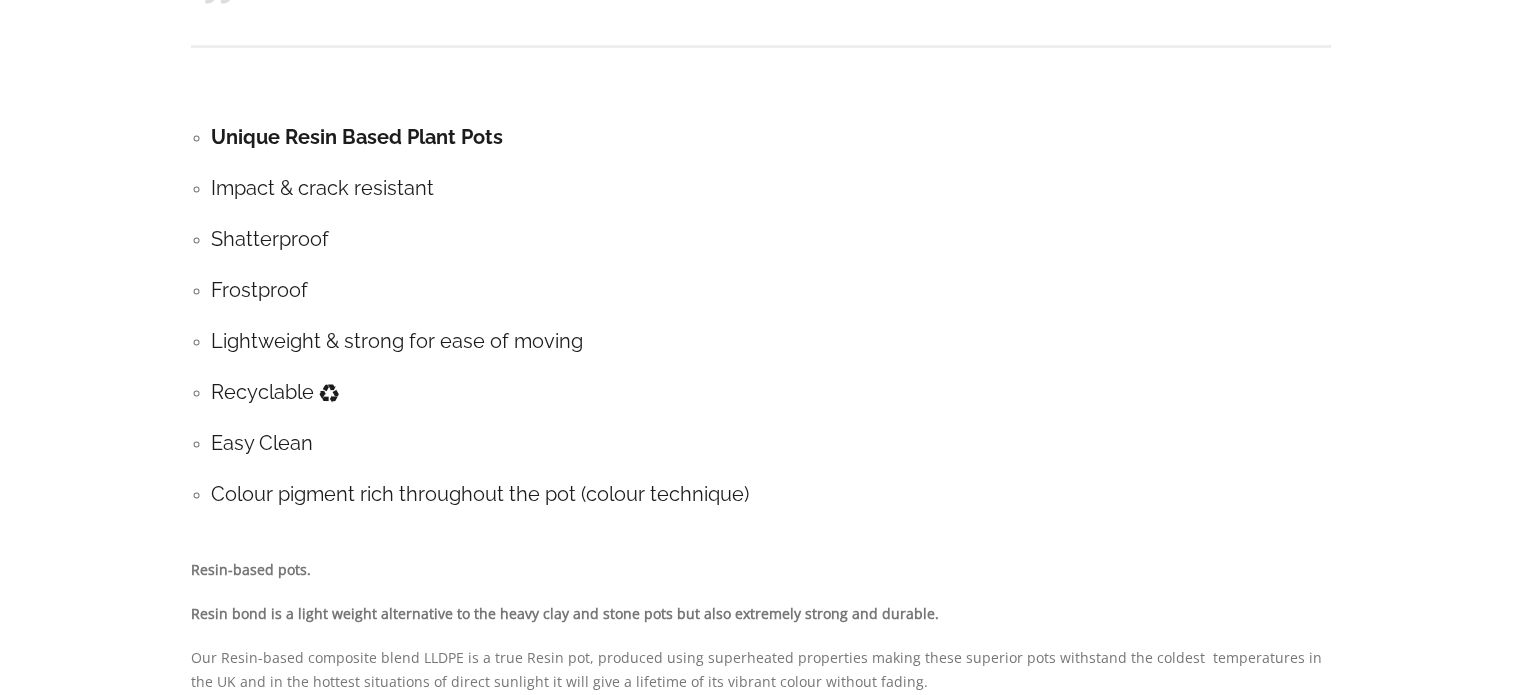 scroll, scrollTop: 1963, scrollLeft: 0, axis: vertical 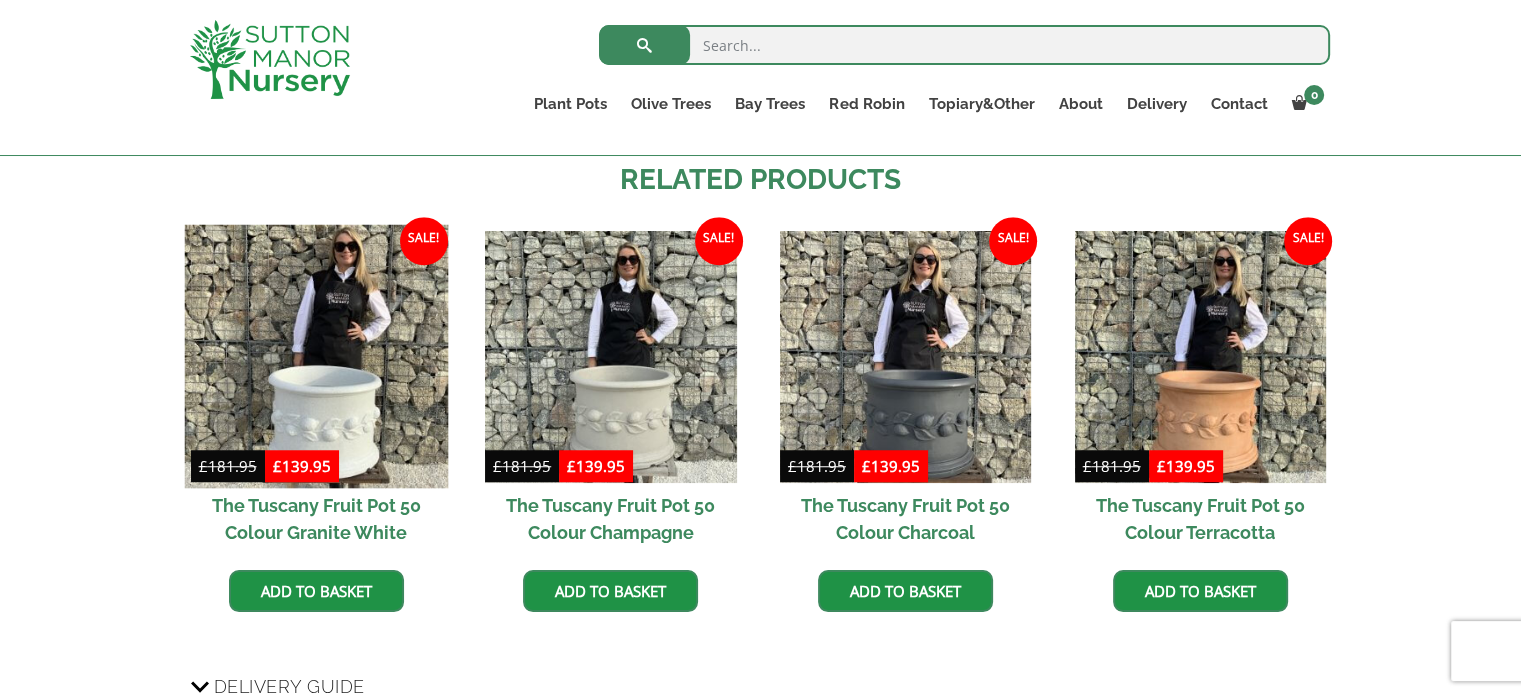 click at bounding box center [316, 357] 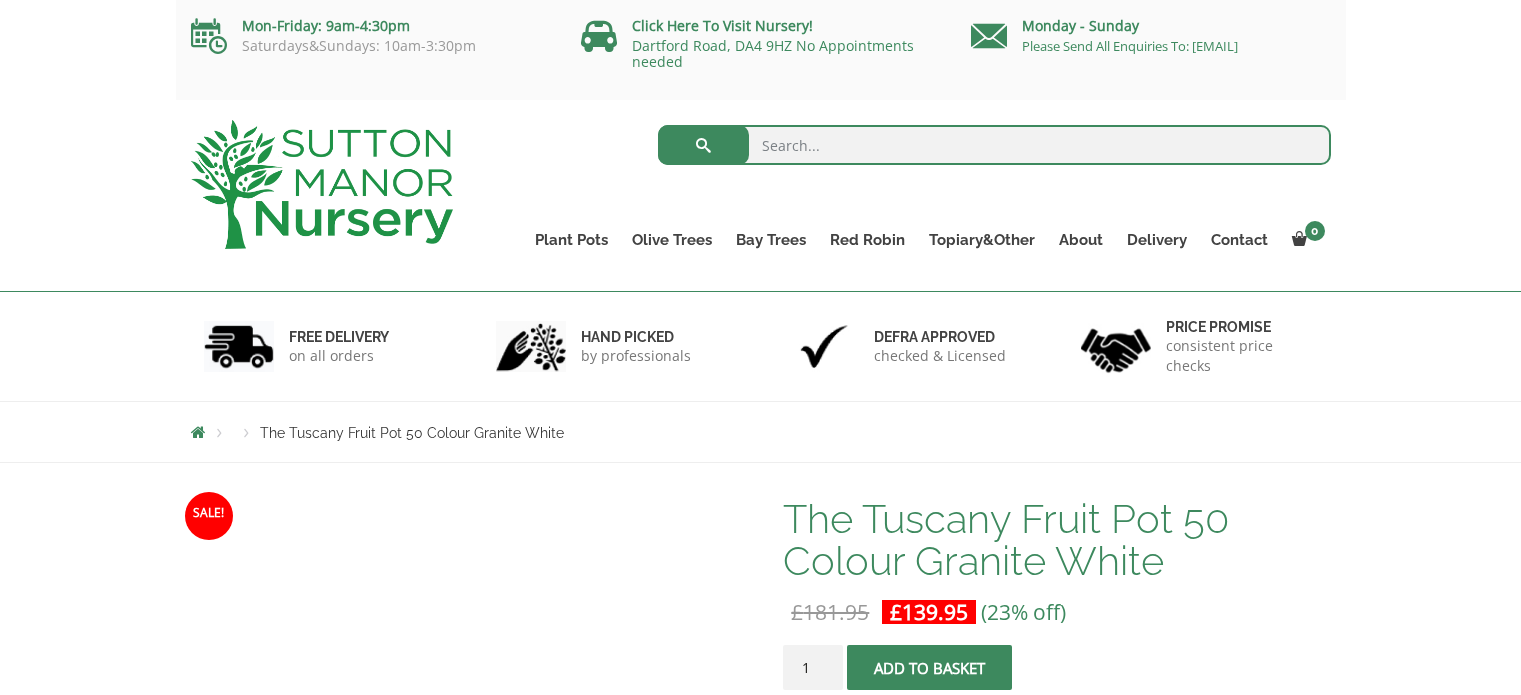 scroll, scrollTop: 0, scrollLeft: 0, axis: both 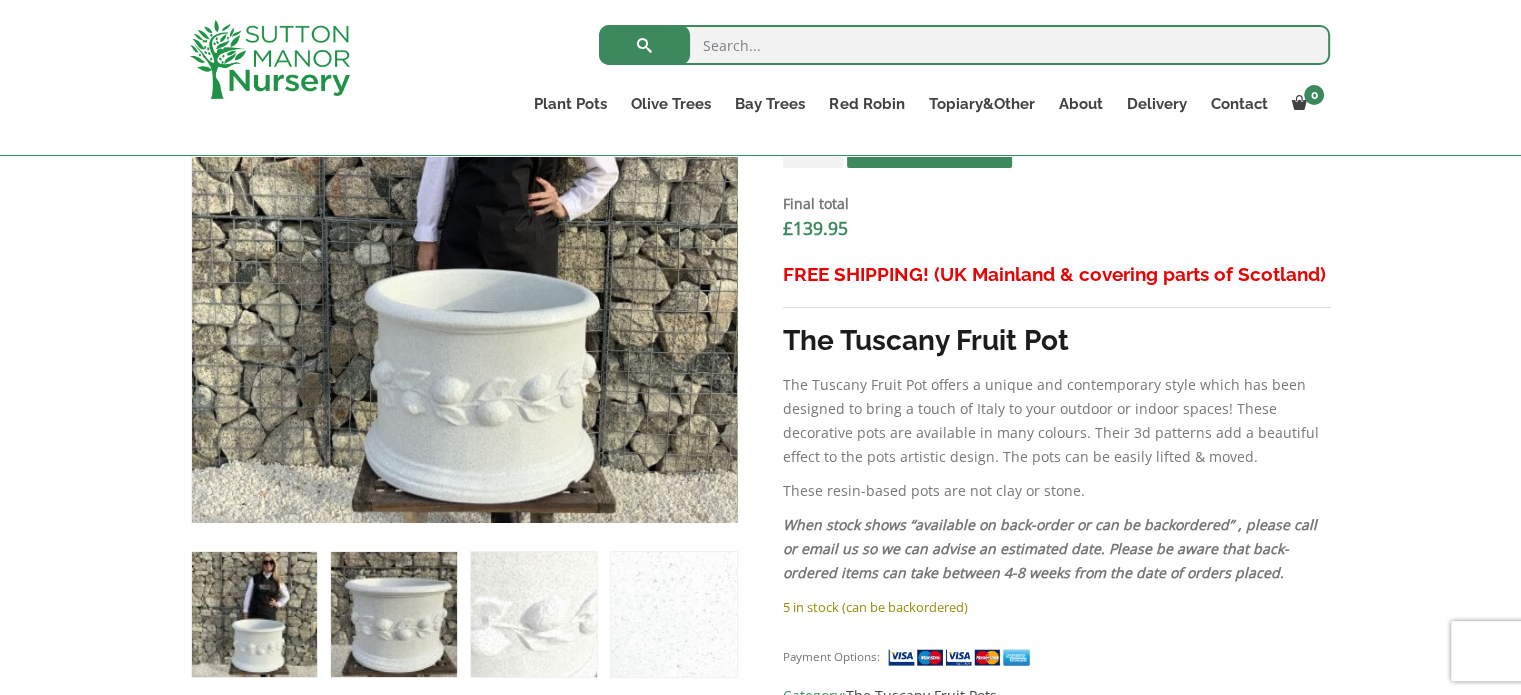 click at bounding box center [393, 614] 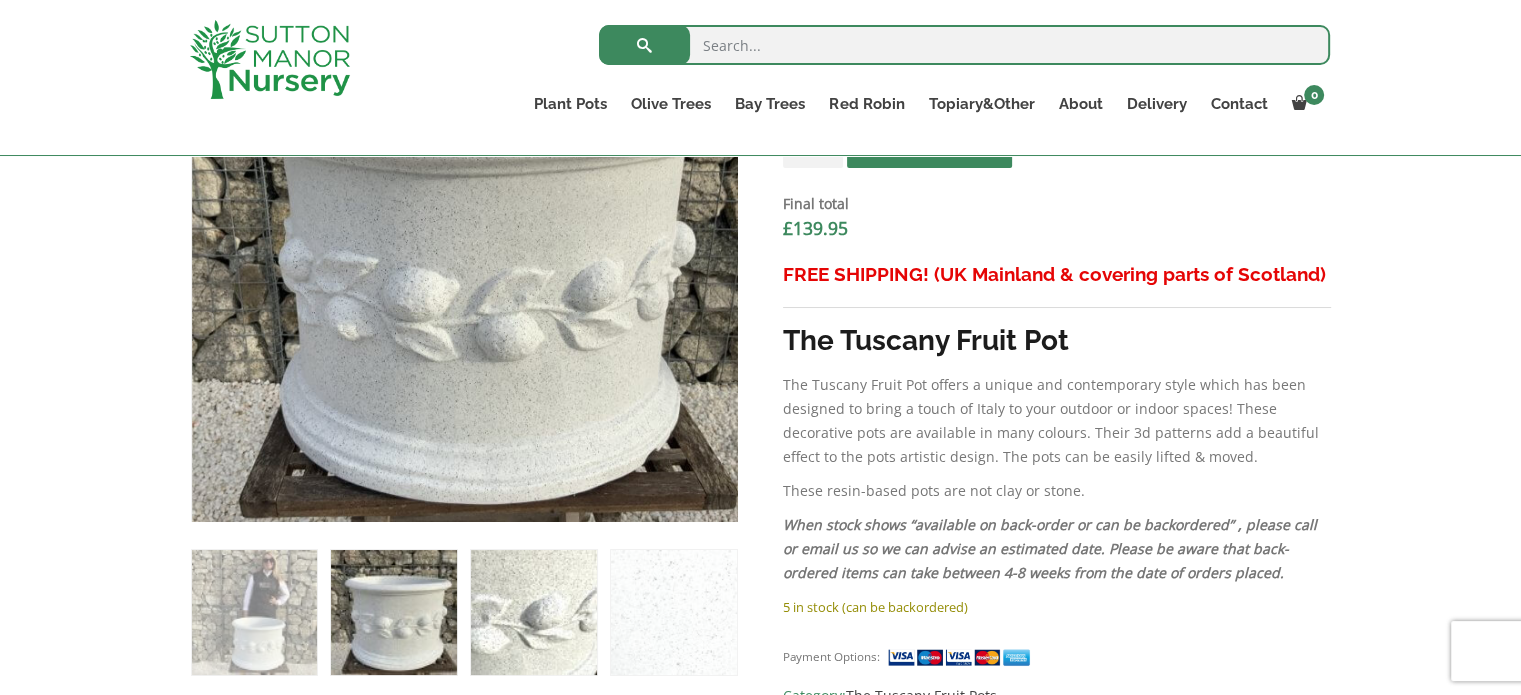click at bounding box center [533, 612] 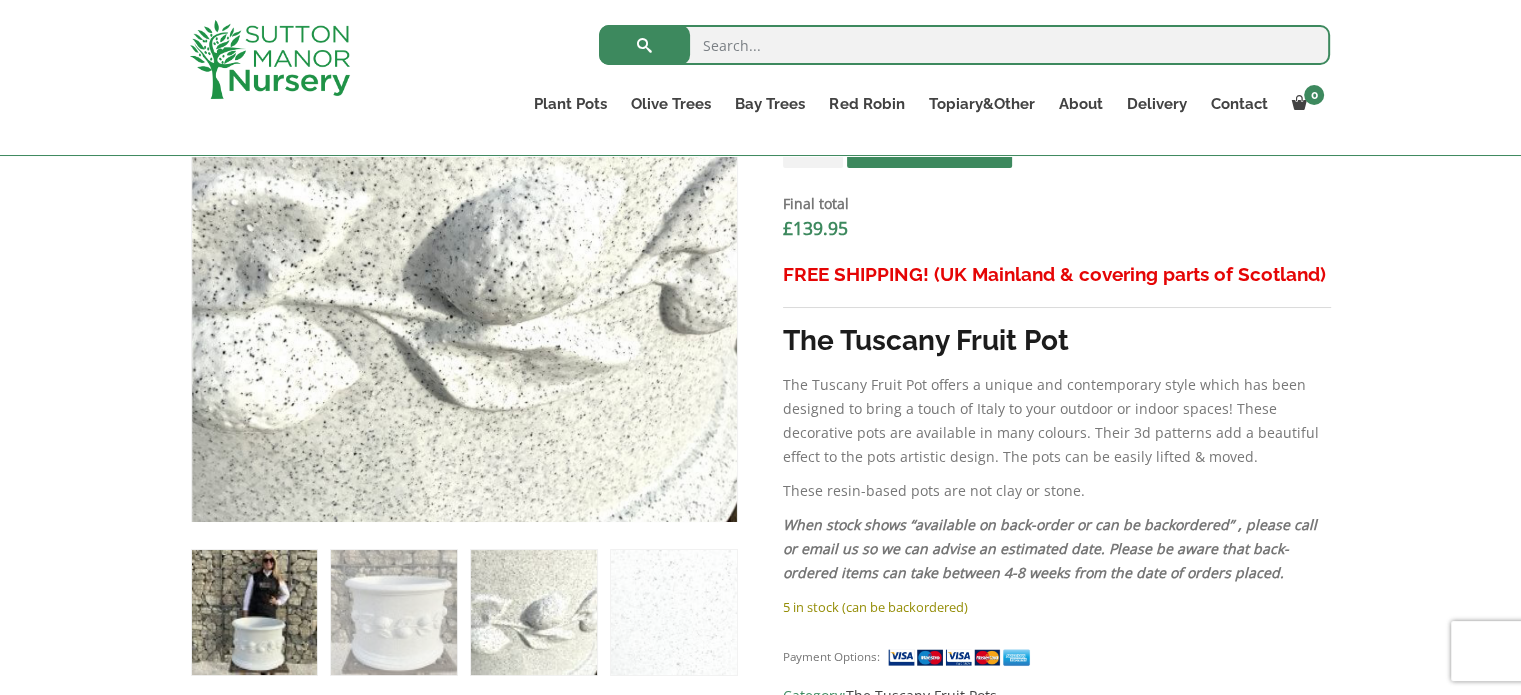 click at bounding box center (254, 612) 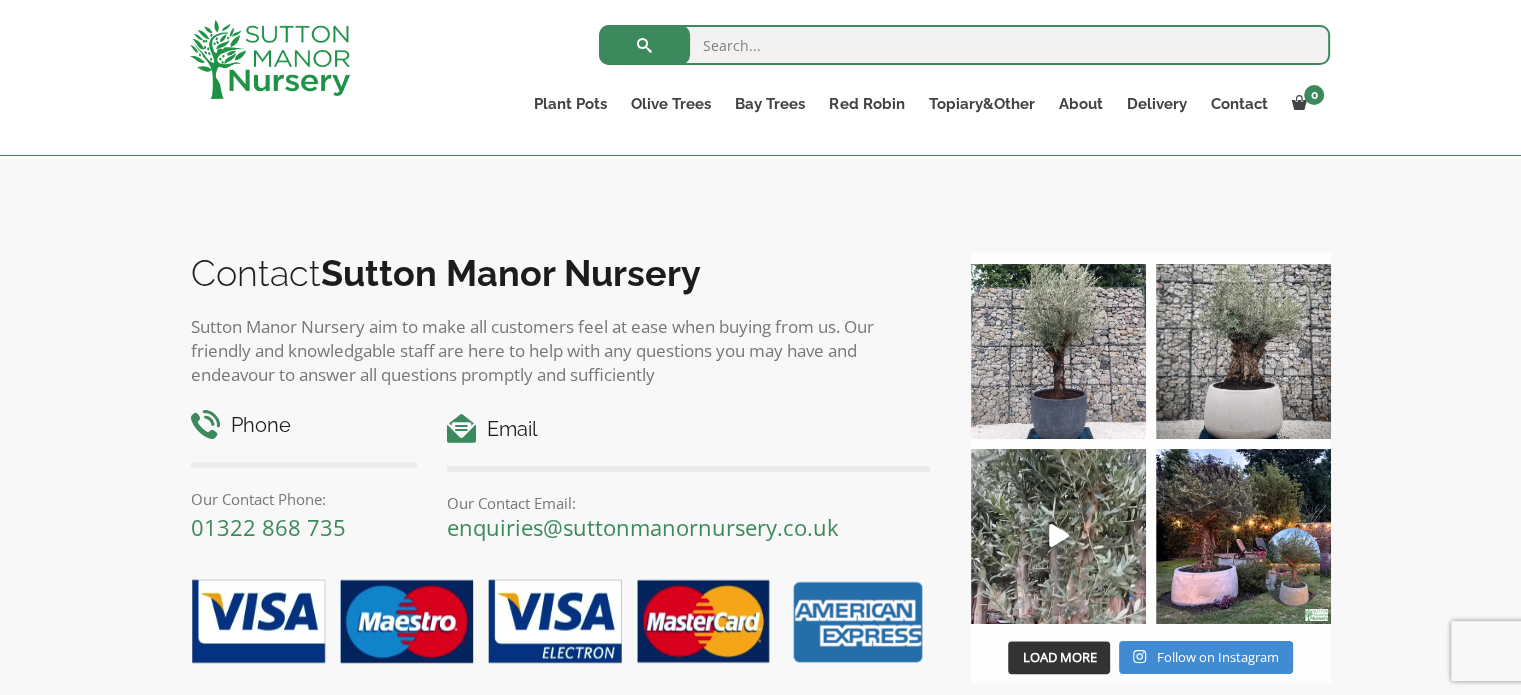 scroll, scrollTop: 2144, scrollLeft: 0, axis: vertical 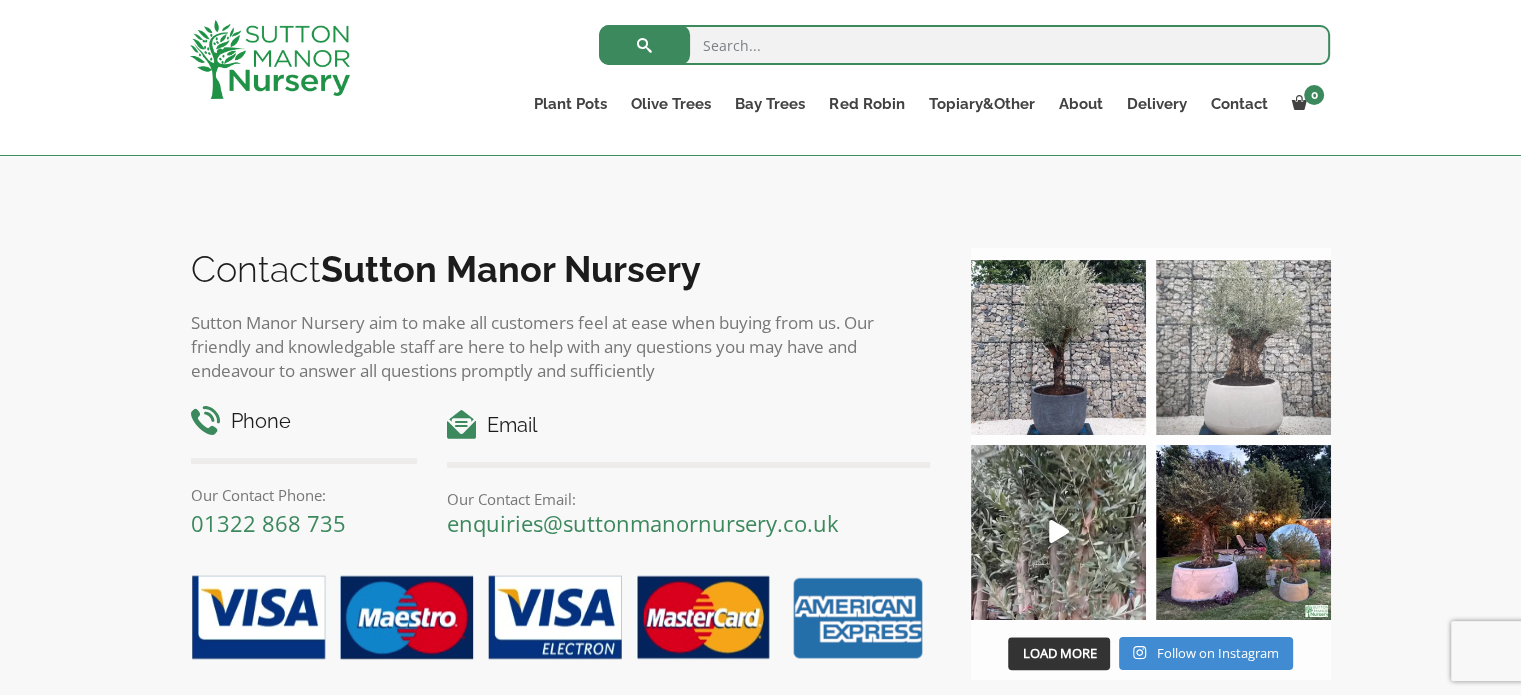 click at bounding box center (1243, 347) 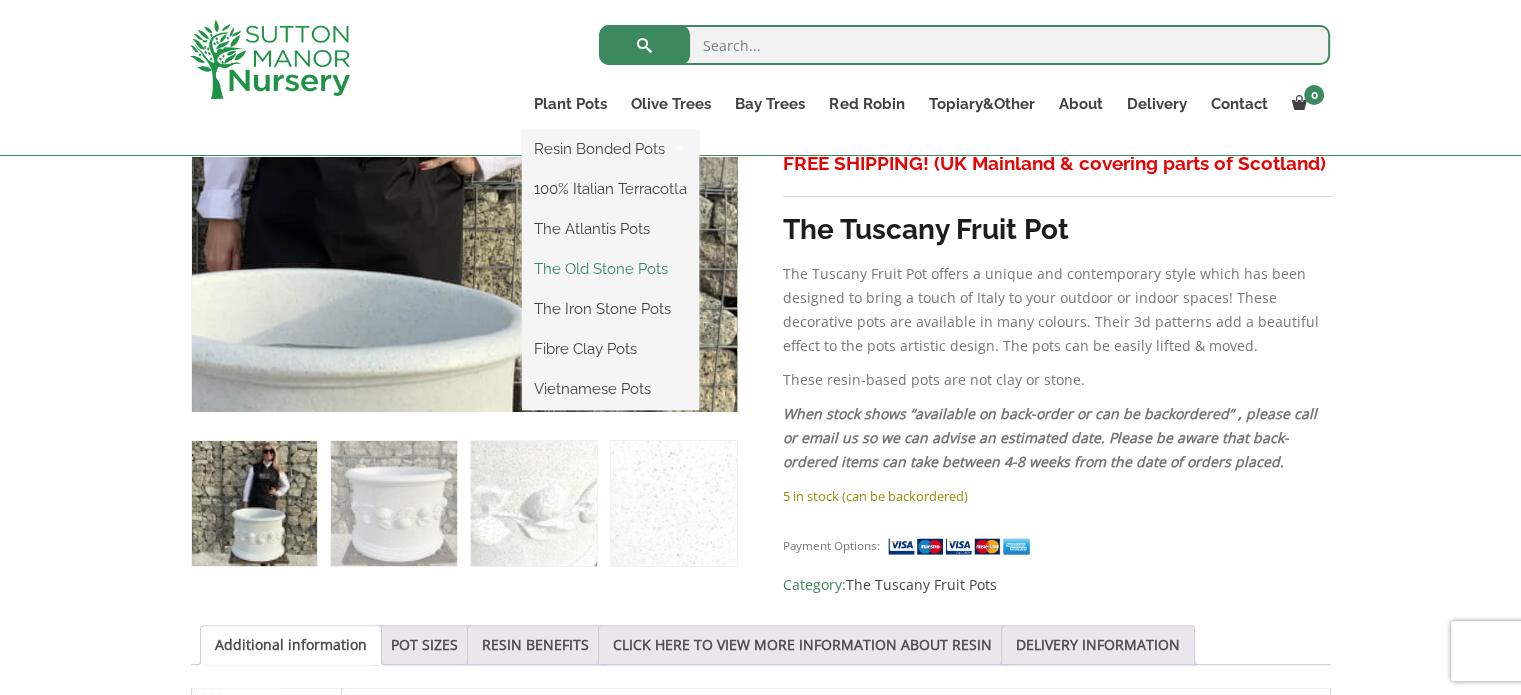 scroll, scrollTop: 916, scrollLeft: 0, axis: vertical 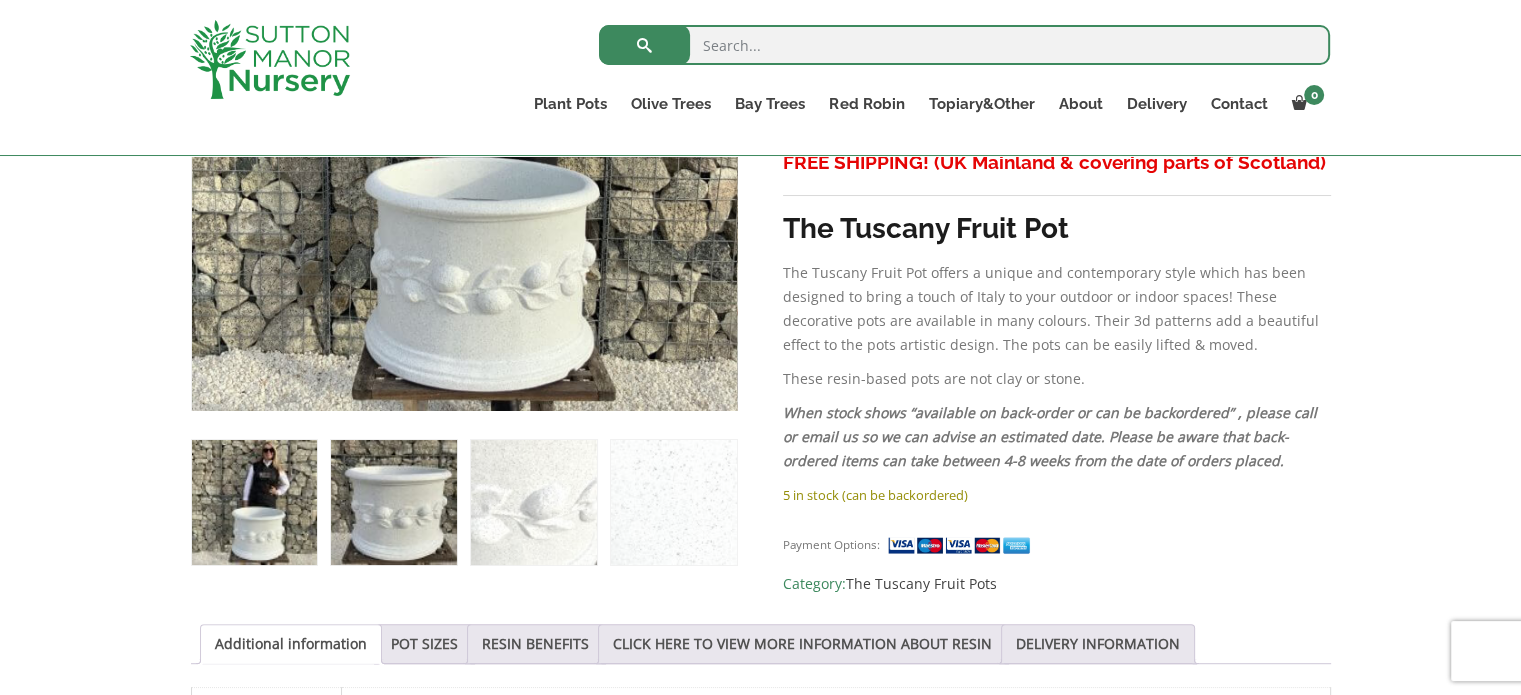 click at bounding box center (393, 502) 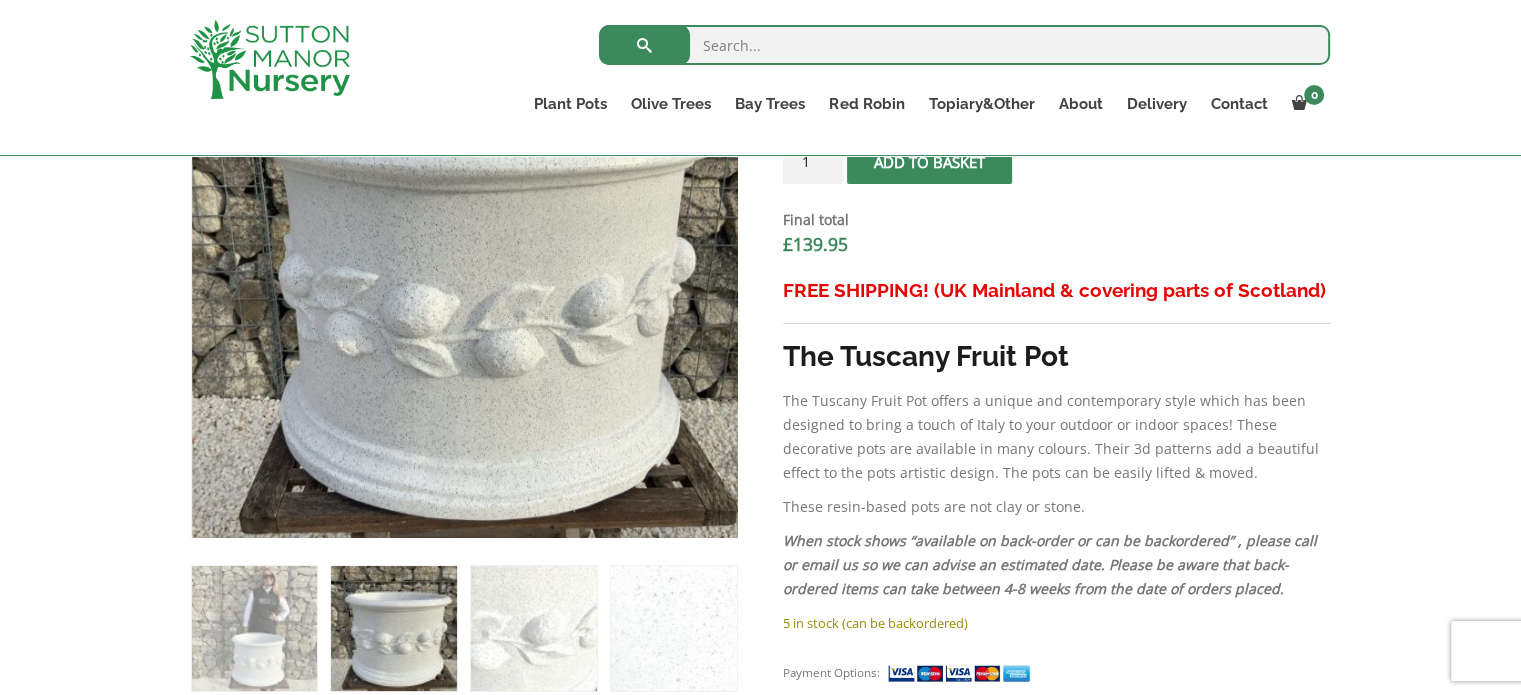scroll, scrollTop: 780, scrollLeft: 0, axis: vertical 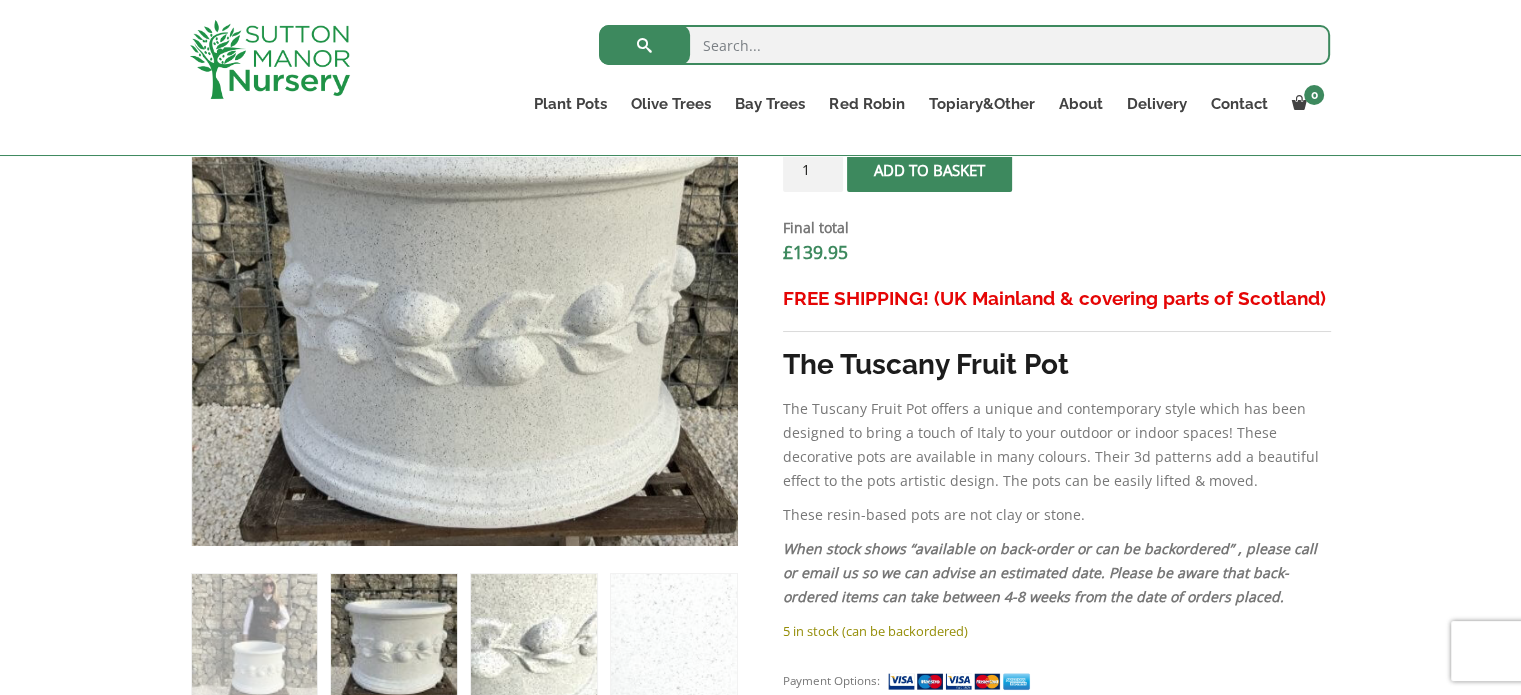click at bounding box center [533, 636] 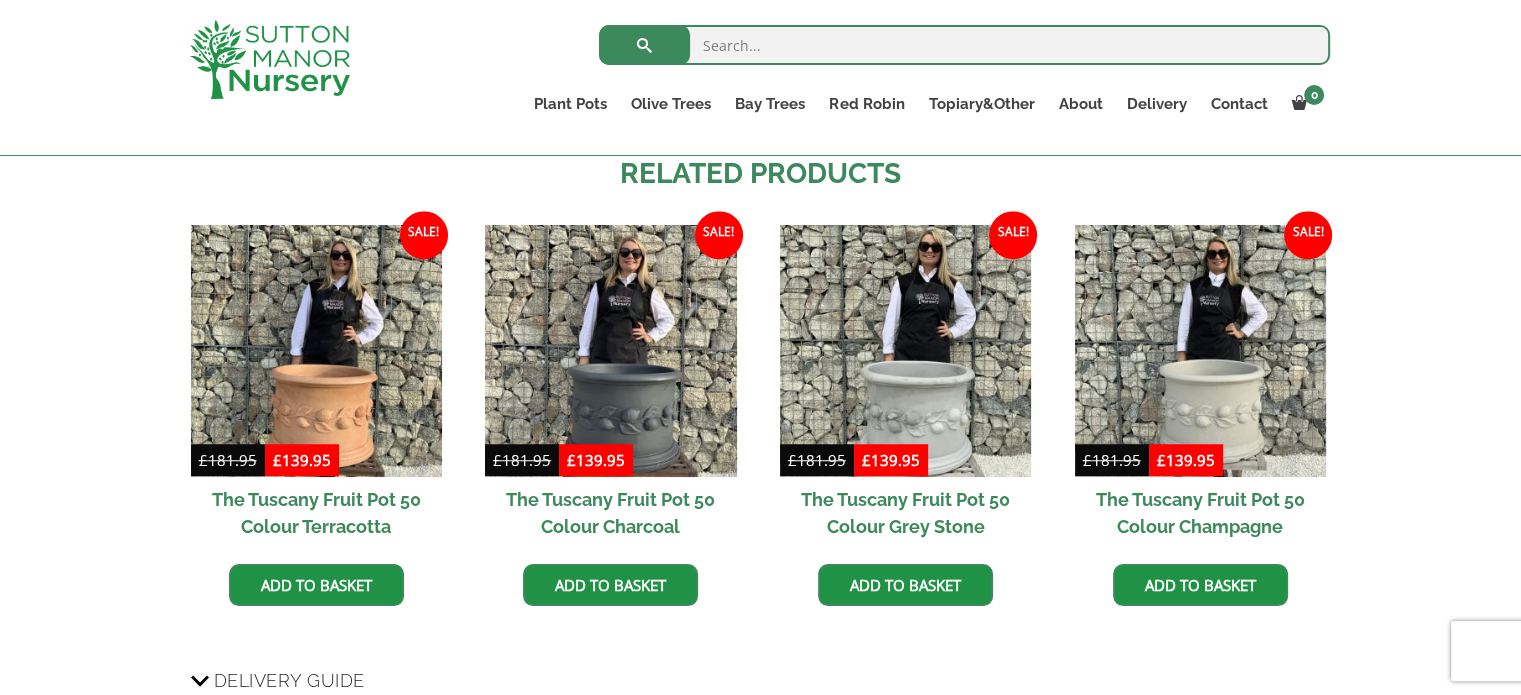 scroll, scrollTop: 1546, scrollLeft: 0, axis: vertical 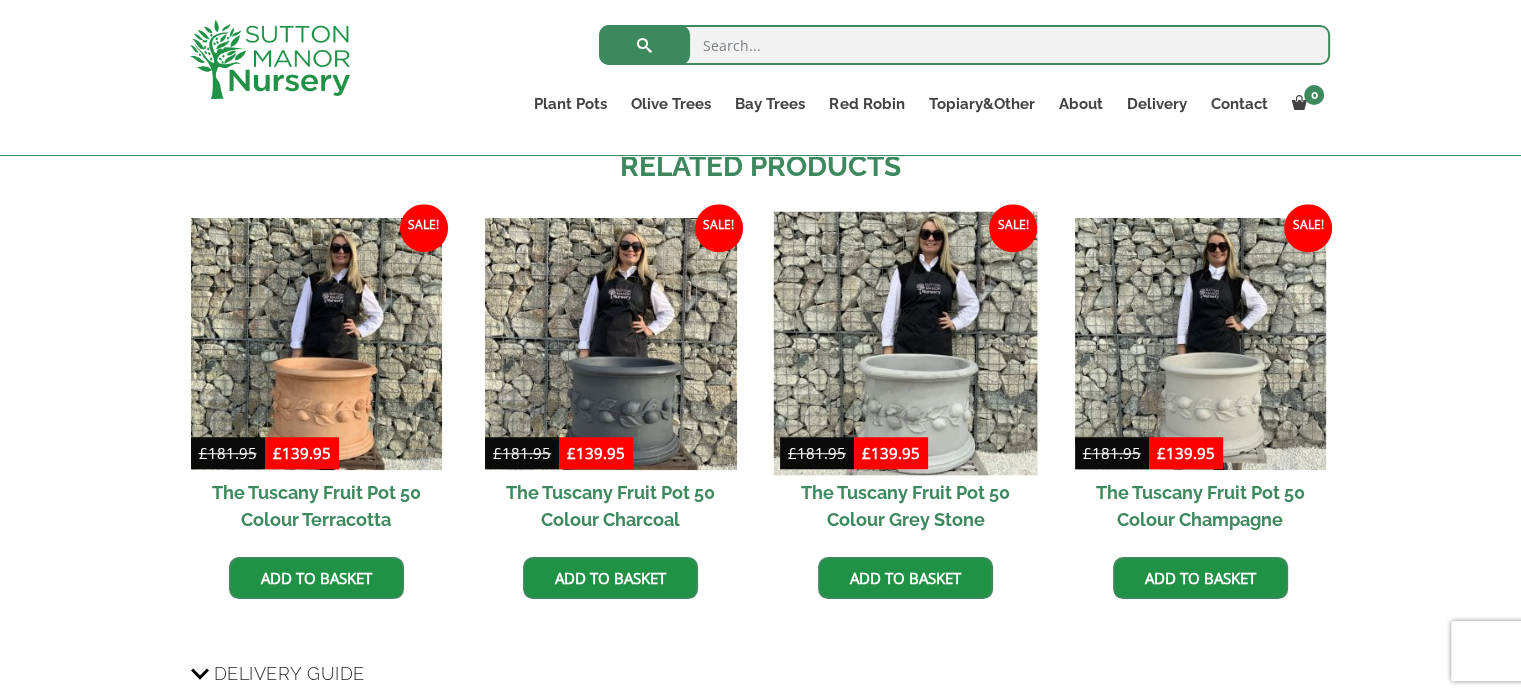 click at bounding box center (906, 344) 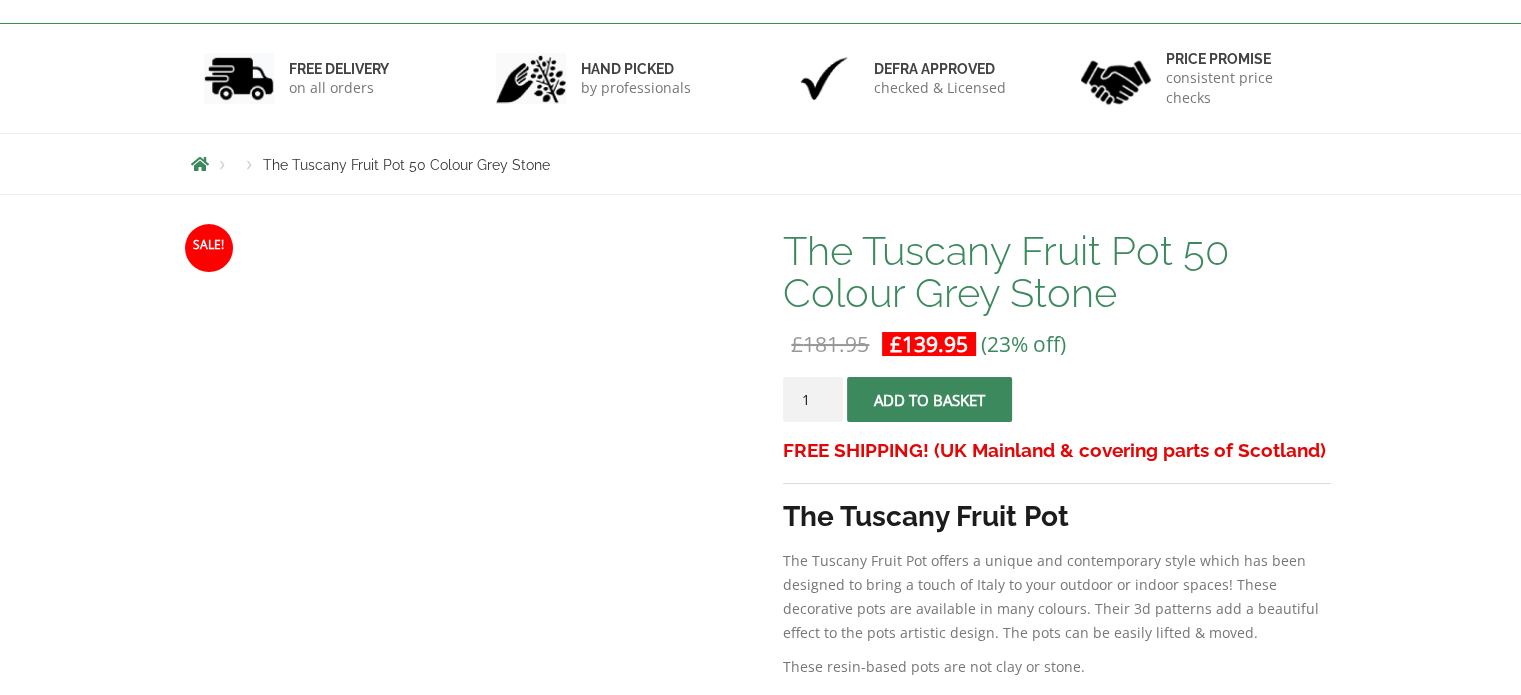scroll, scrollTop: 528, scrollLeft: 0, axis: vertical 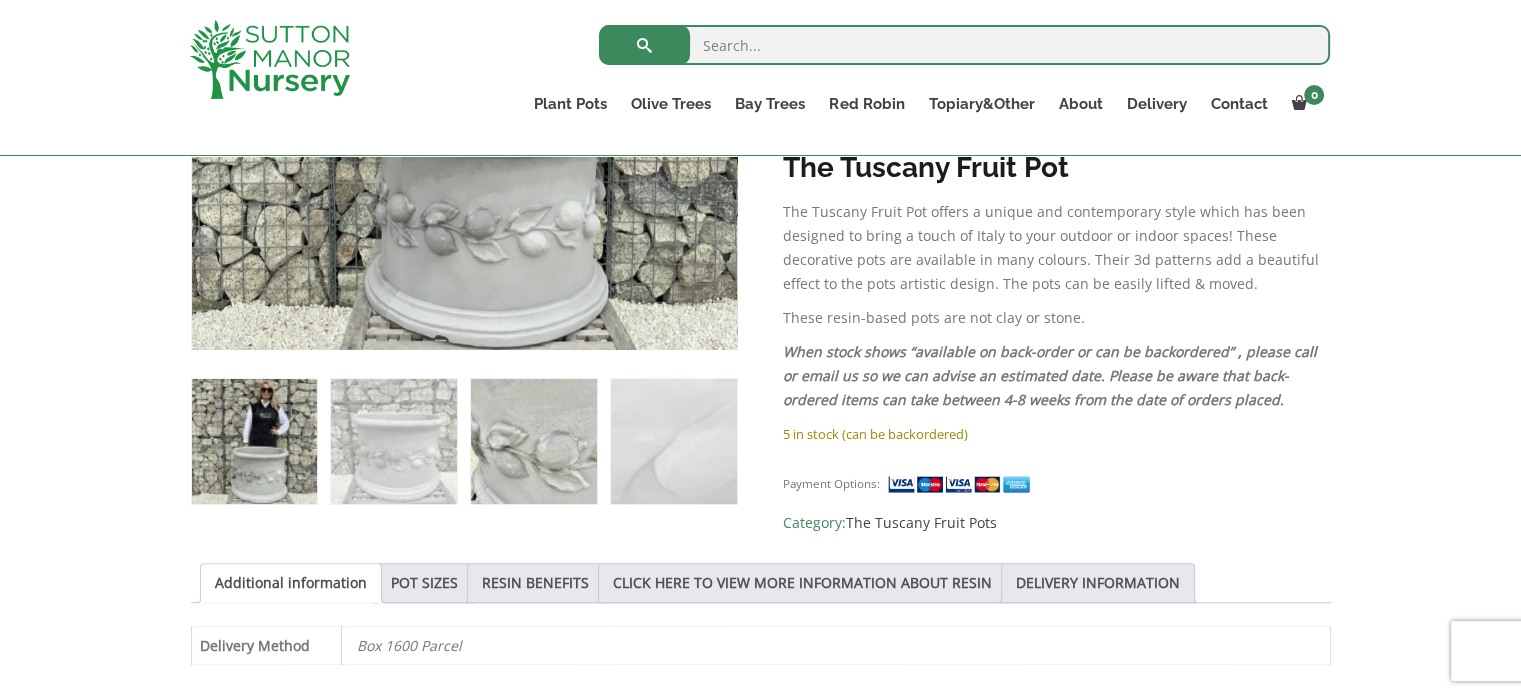 click at bounding box center [533, 441] 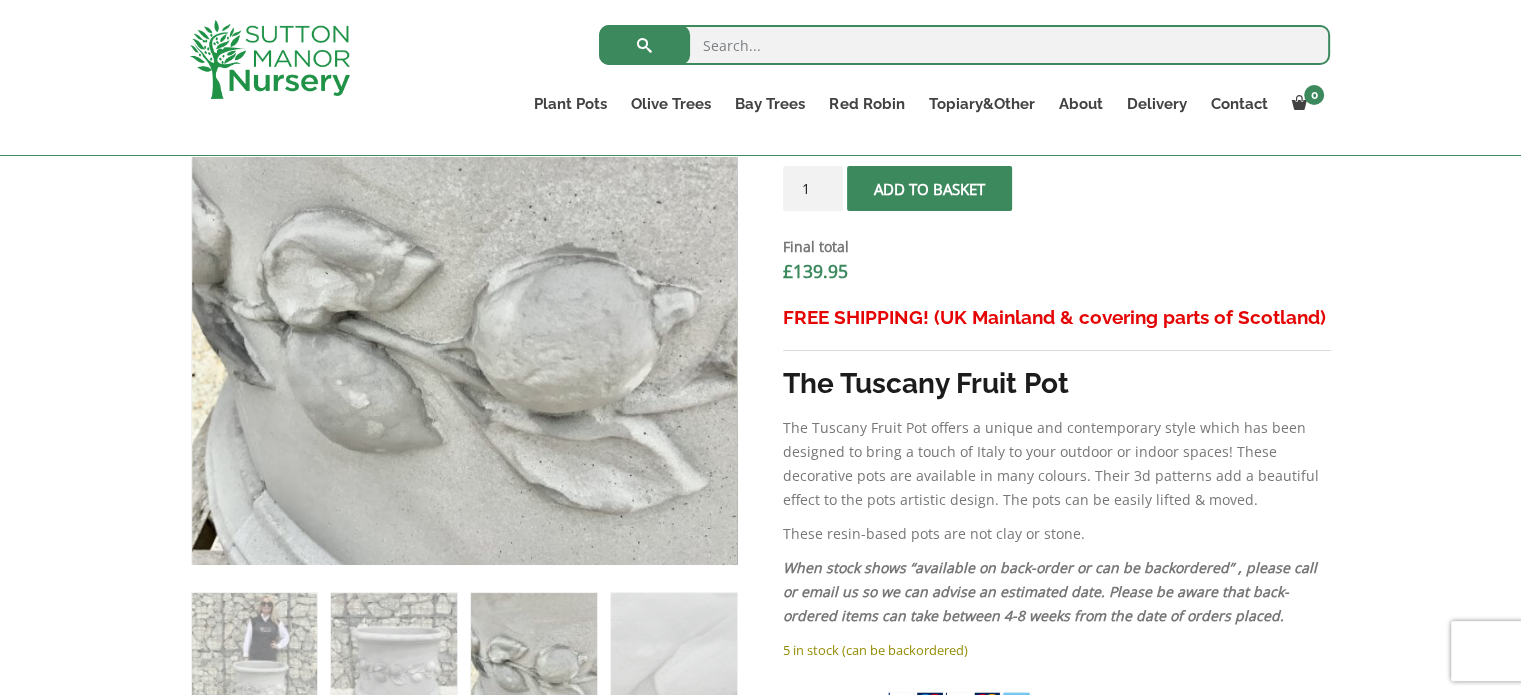 scroll, scrollTop: 752, scrollLeft: 0, axis: vertical 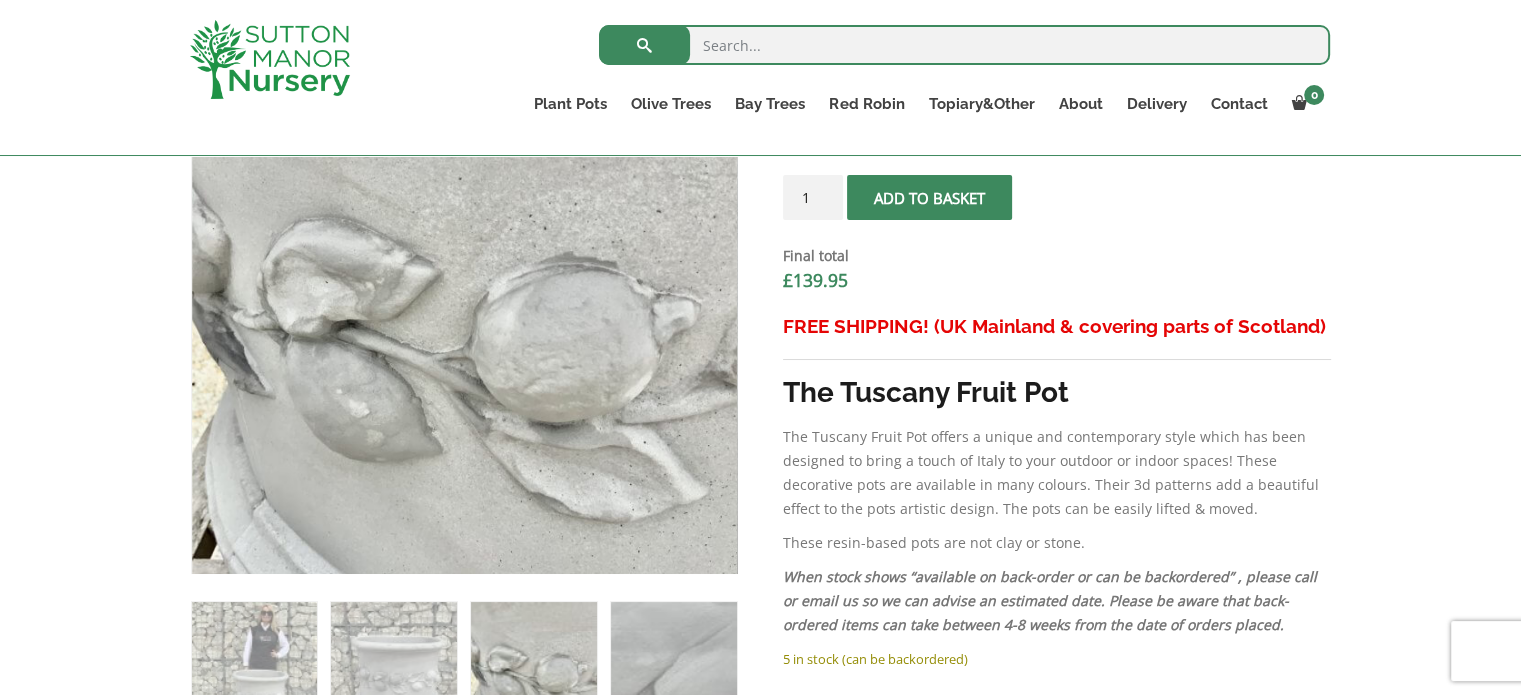 click at bounding box center [673, 664] 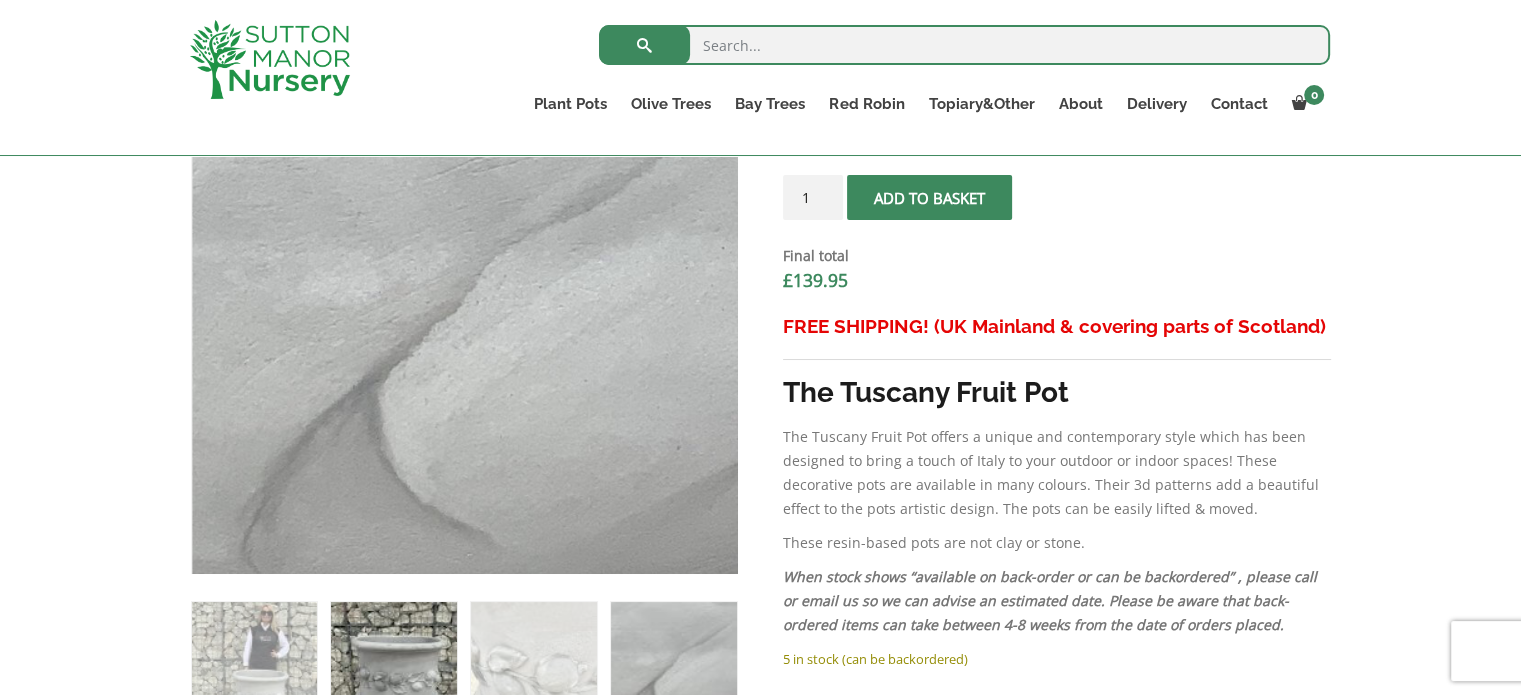 click at bounding box center (393, 664) 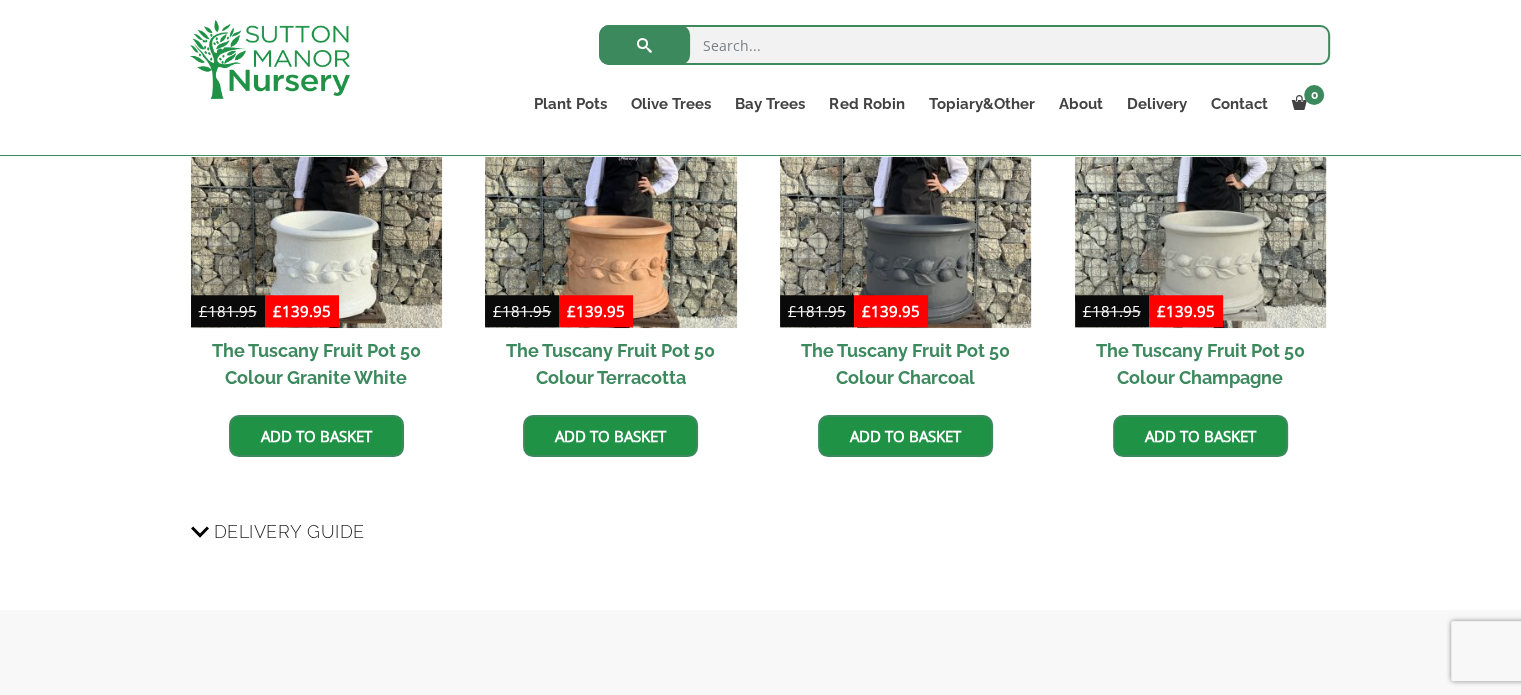 scroll, scrollTop: 1624, scrollLeft: 0, axis: vertical 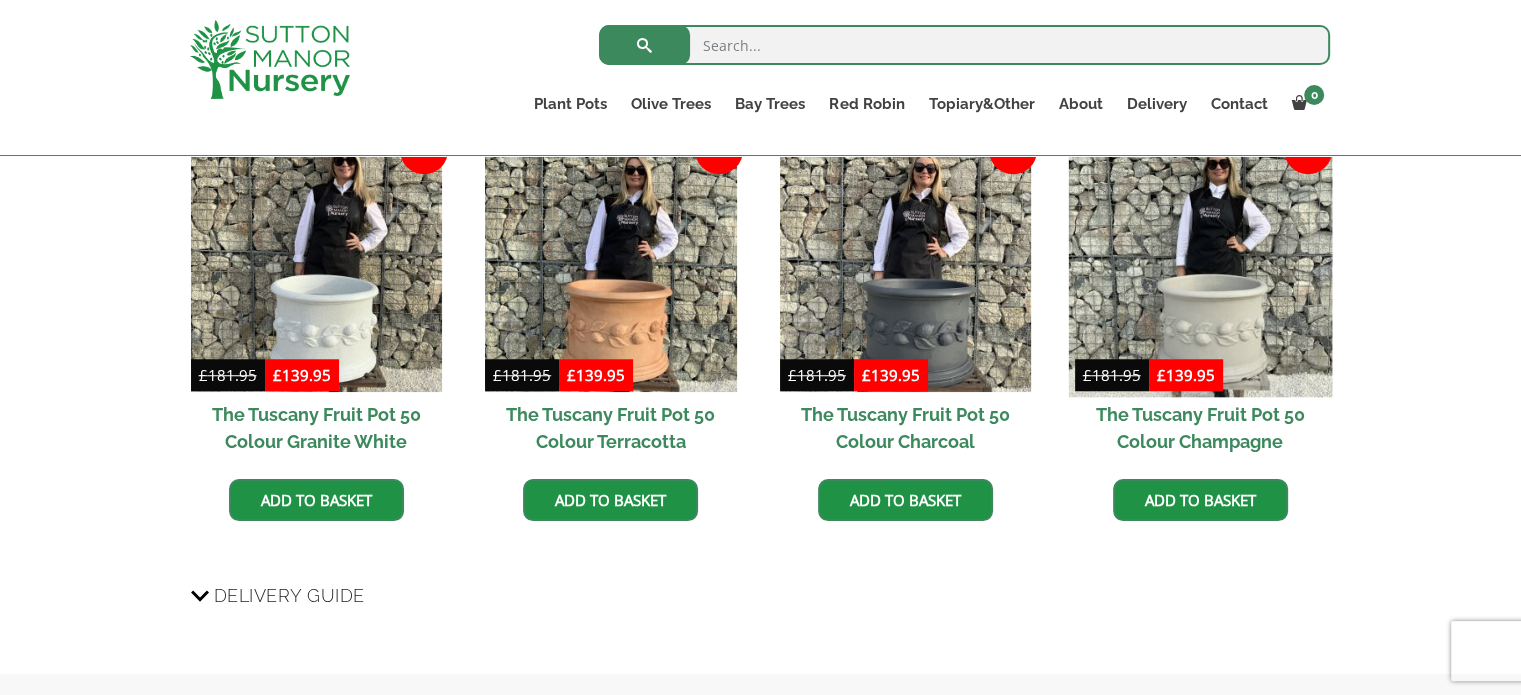 click at bounding box center [1200, 266] 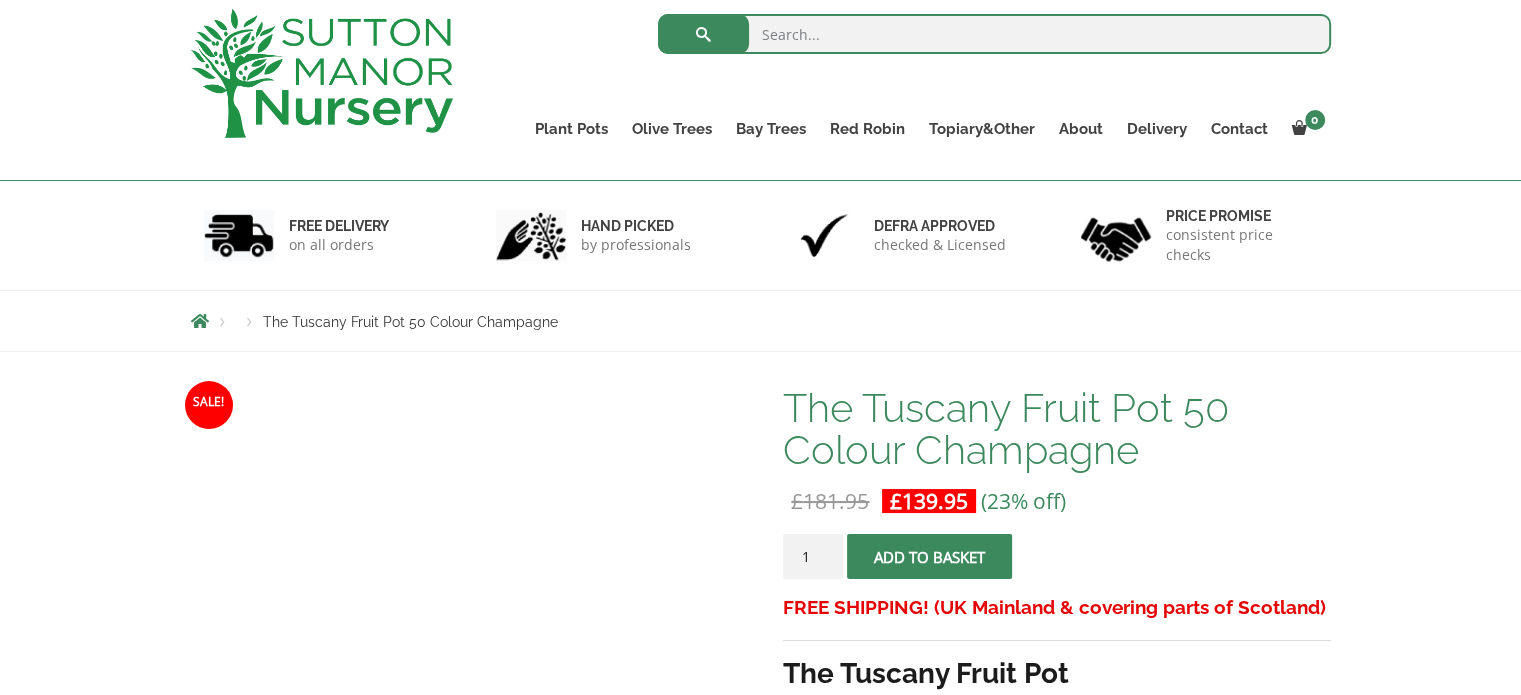 scroll, scrollTop: 240, scrollLeft: 0, axis: vertical 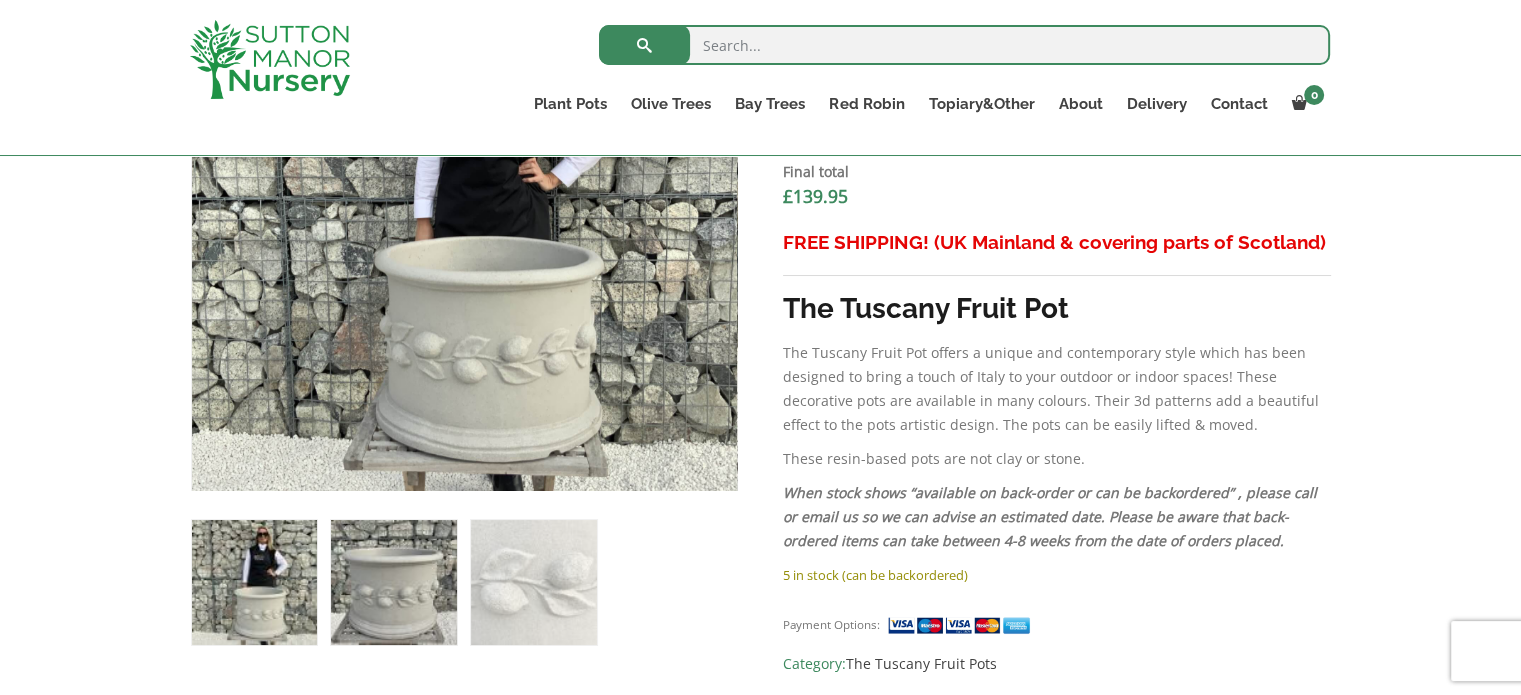 click at bounding box center (393, 582) 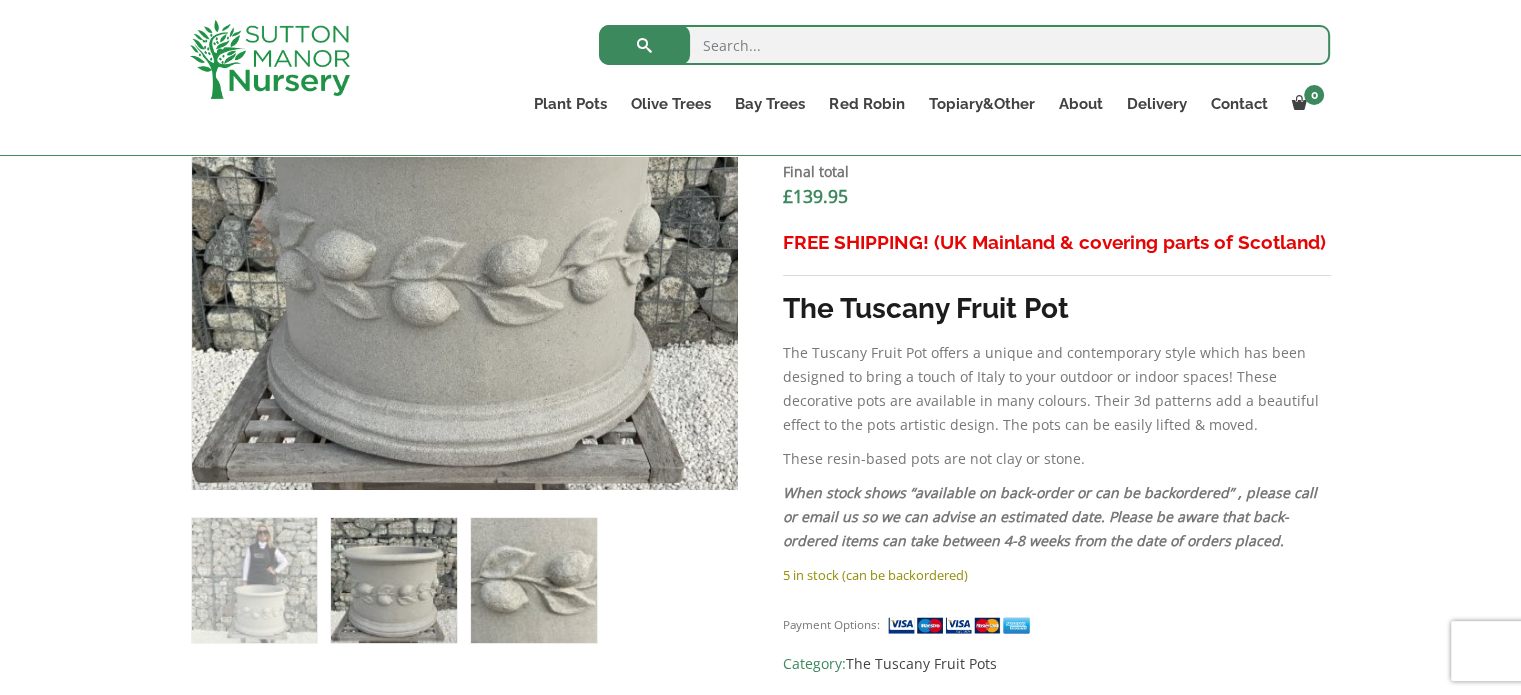 click at bounding box center (533, 580) 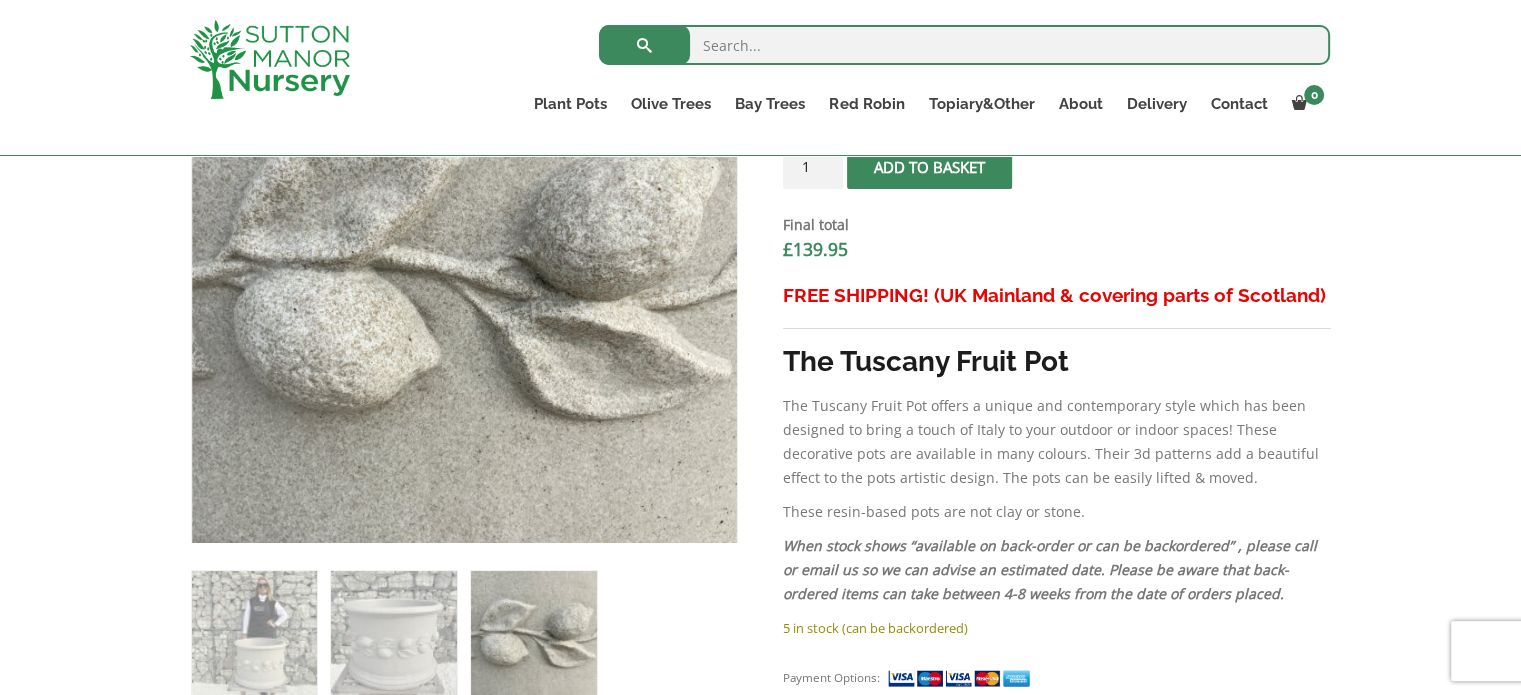 scroll, scrollTop: 780, scrollLeft: 0, axis: vertical 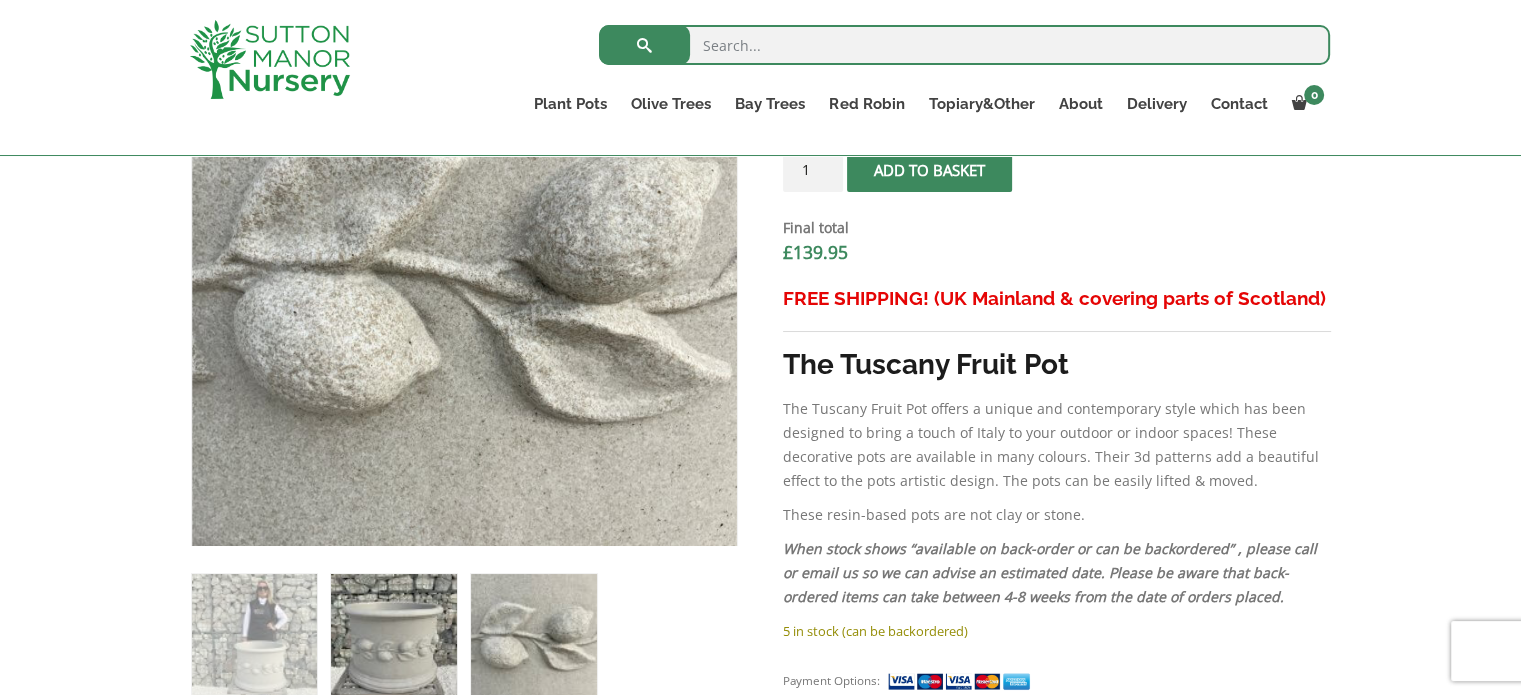 click at bounding box center [393, 636] 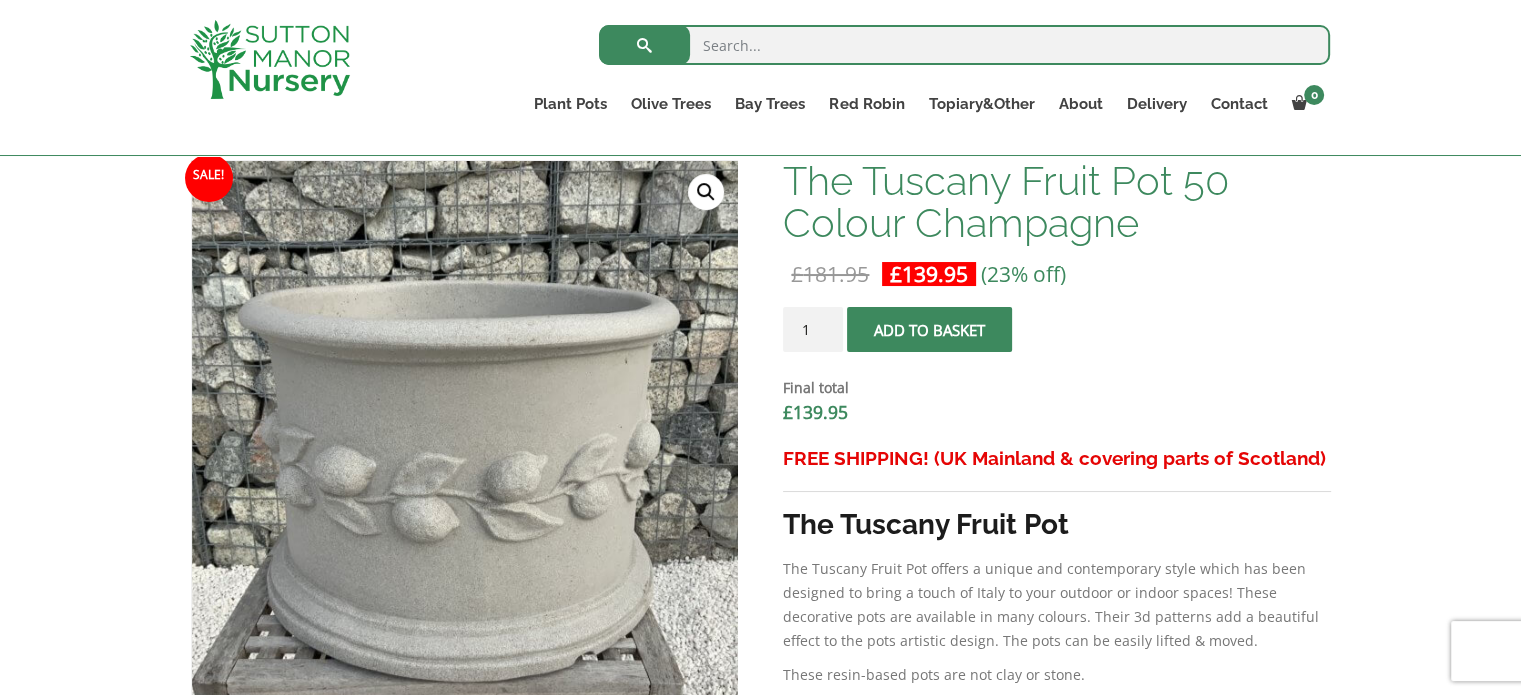 scroll, scrollTop: 611, scrollLeft: 0, axis: vertical 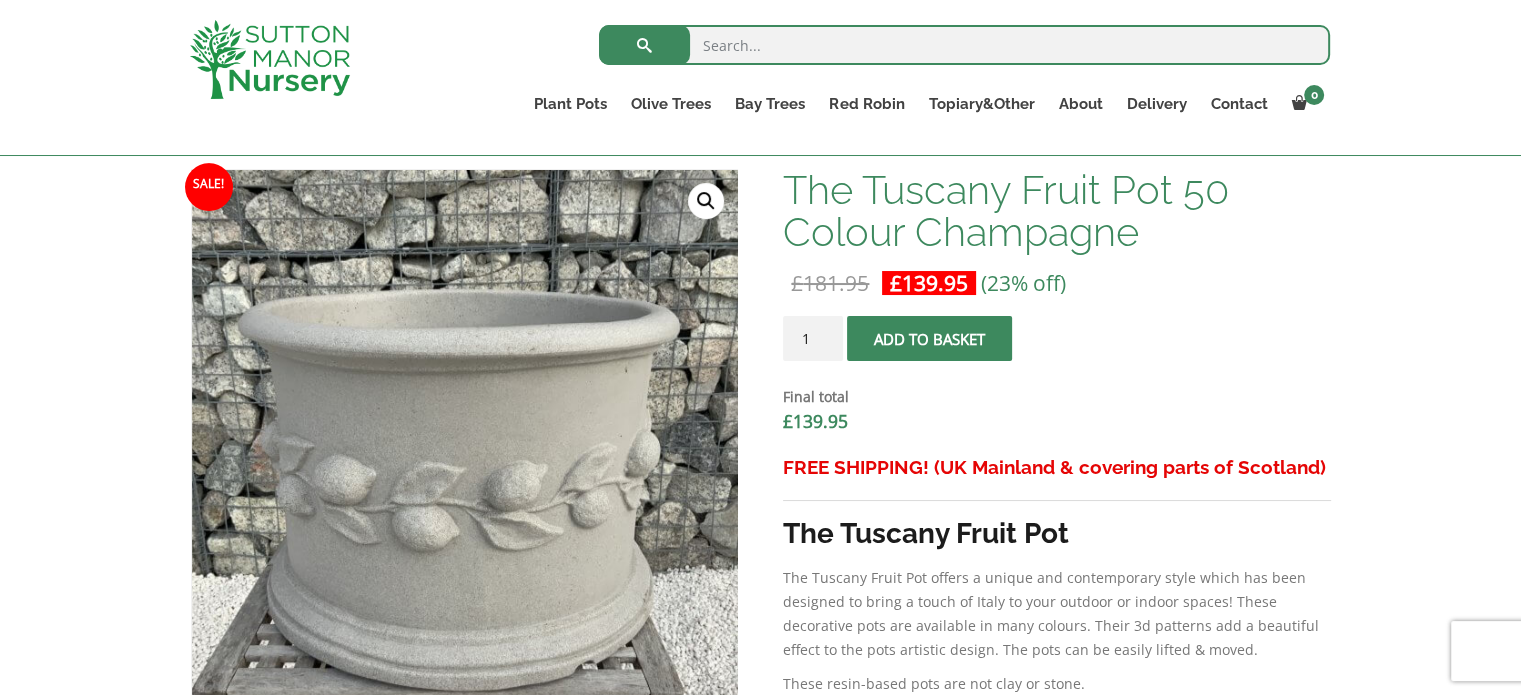 click on "Add to basket" at bounding box center [929, 338] 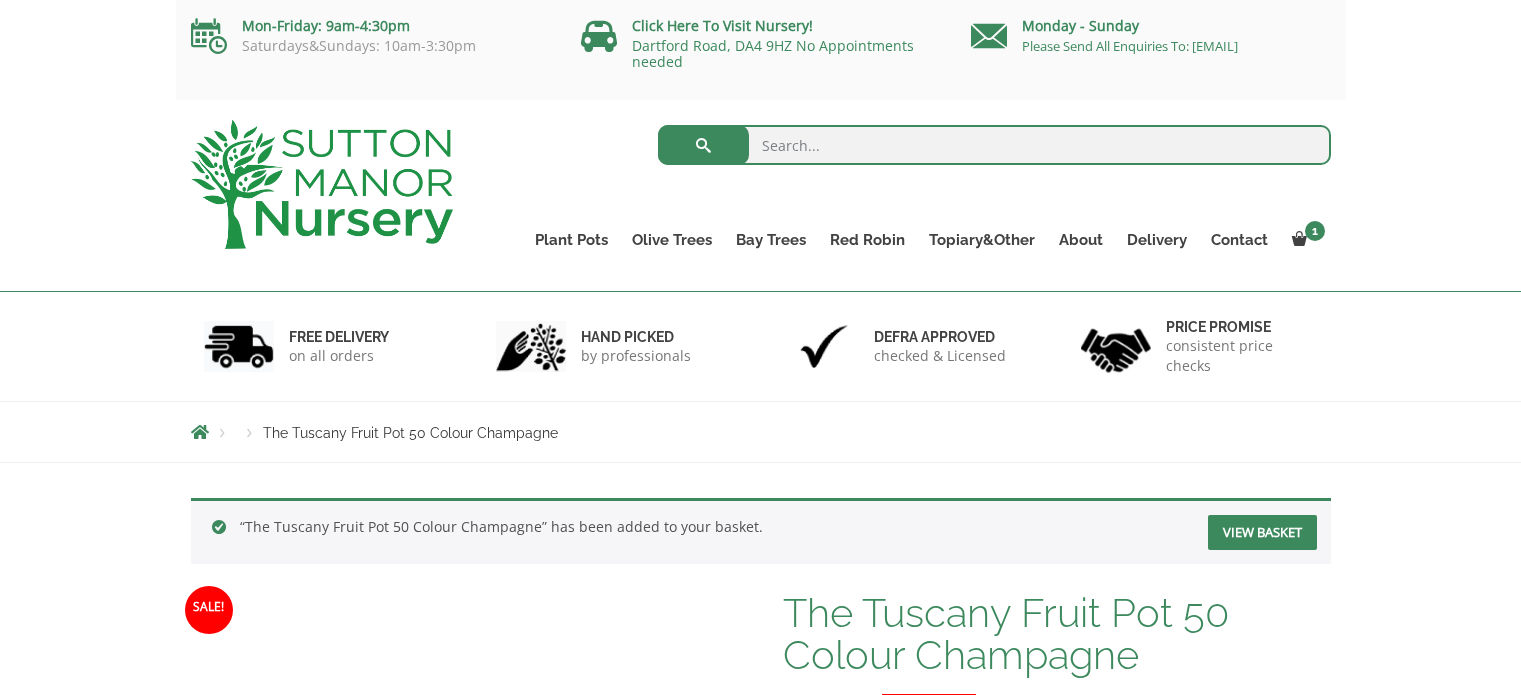 scroll, scrollTop: 0, scrollLeft: 0, axis: both 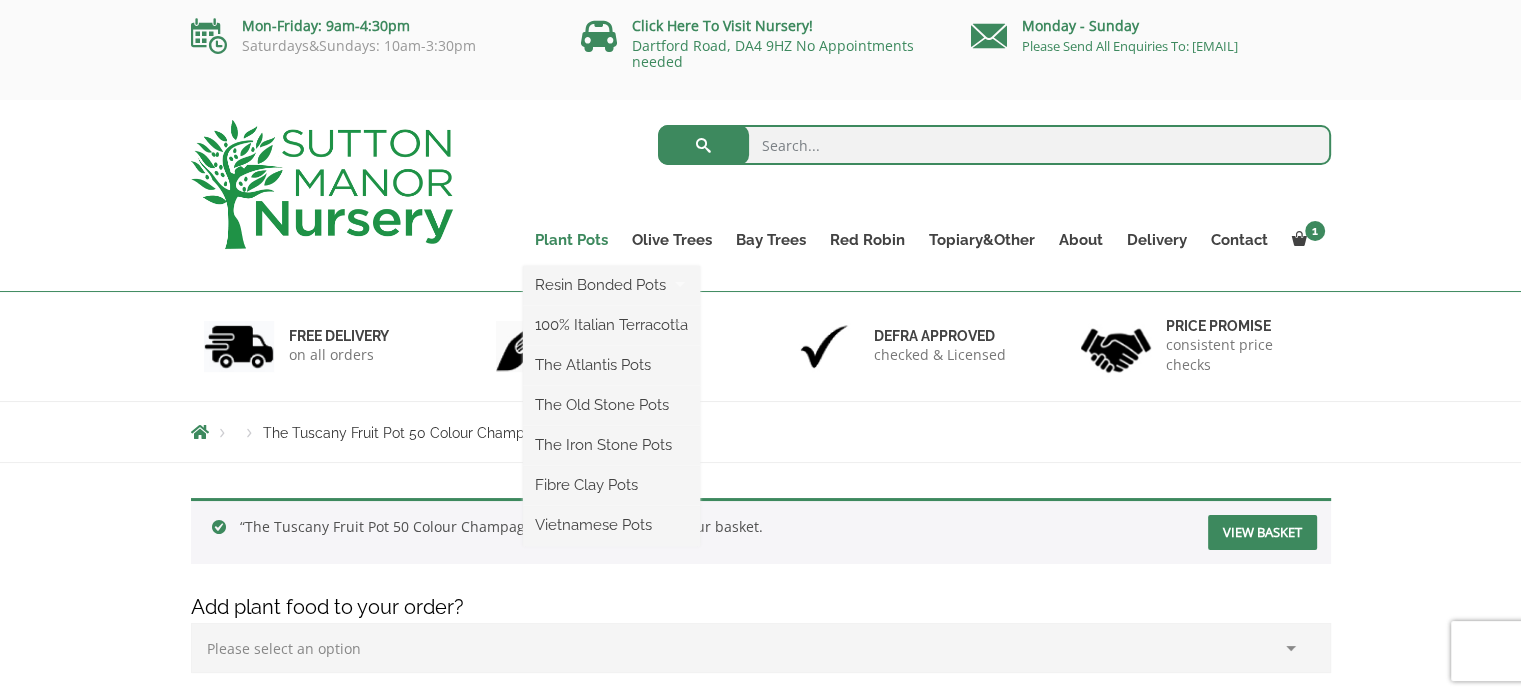click on "Plant Pots" at bounding box center (571, 240) 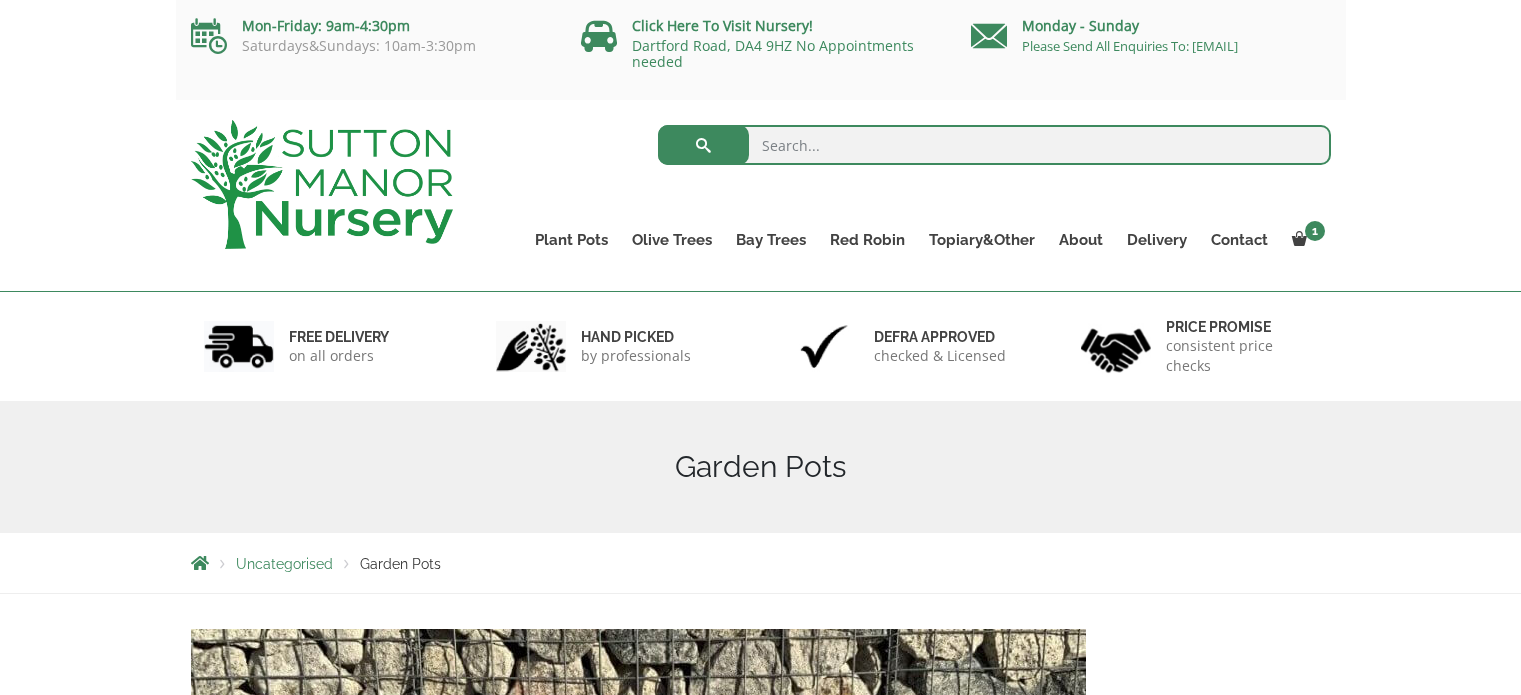 scroll, scrollTop: 0, scrollLeft: 0, axis: both 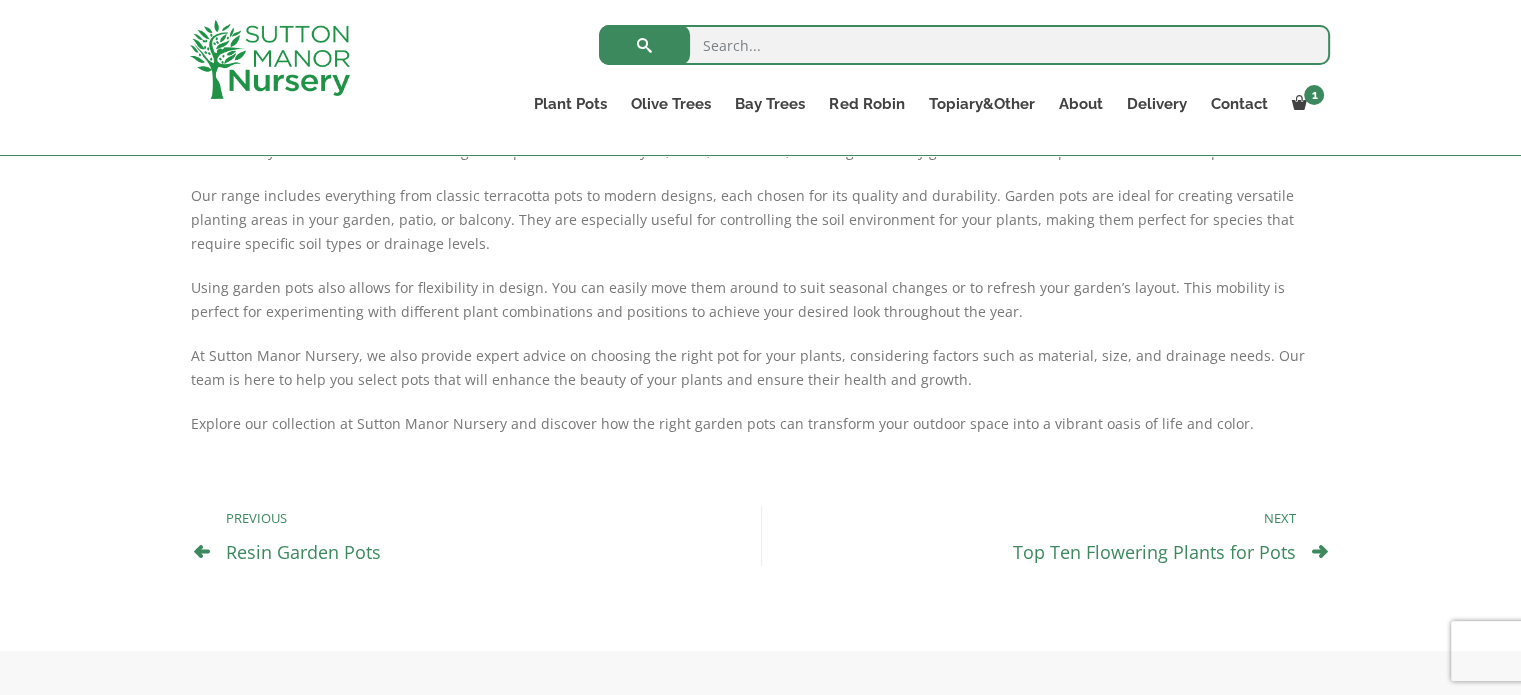 click on "Top Ten Flowering Plants for Pots" at bounding box center (1154, 552) 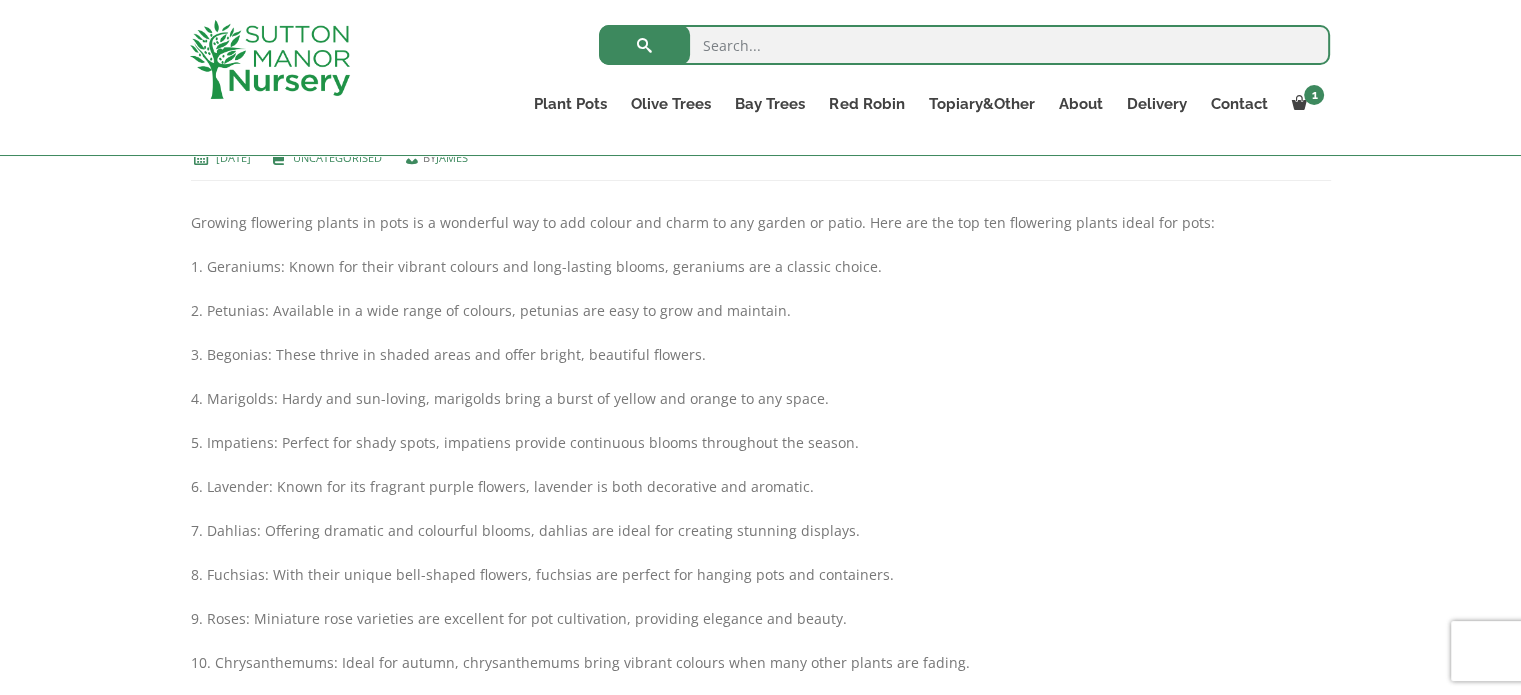 scroll, scrollTop: 0, scrollLeft: 0, axis: both 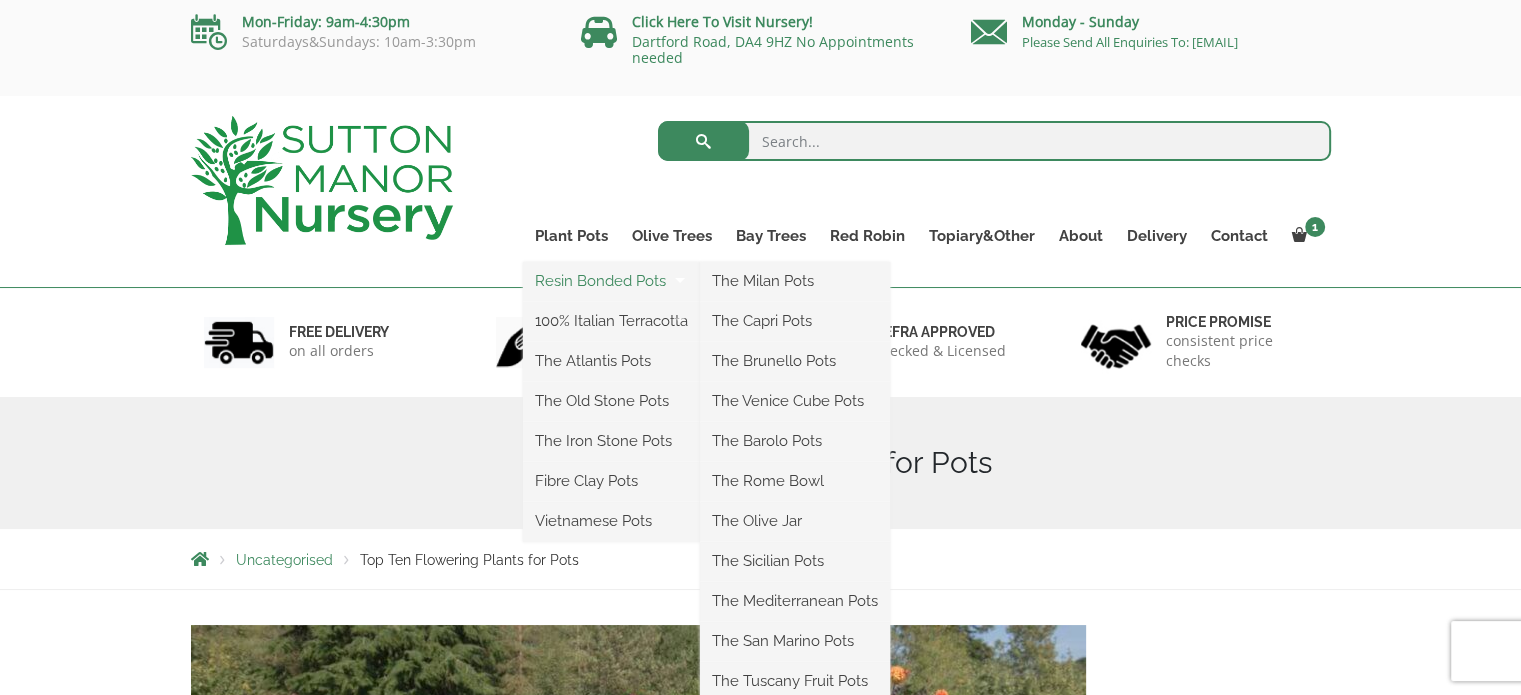 click on "Resin Bonded Pots" at bounding box center (611, 281) 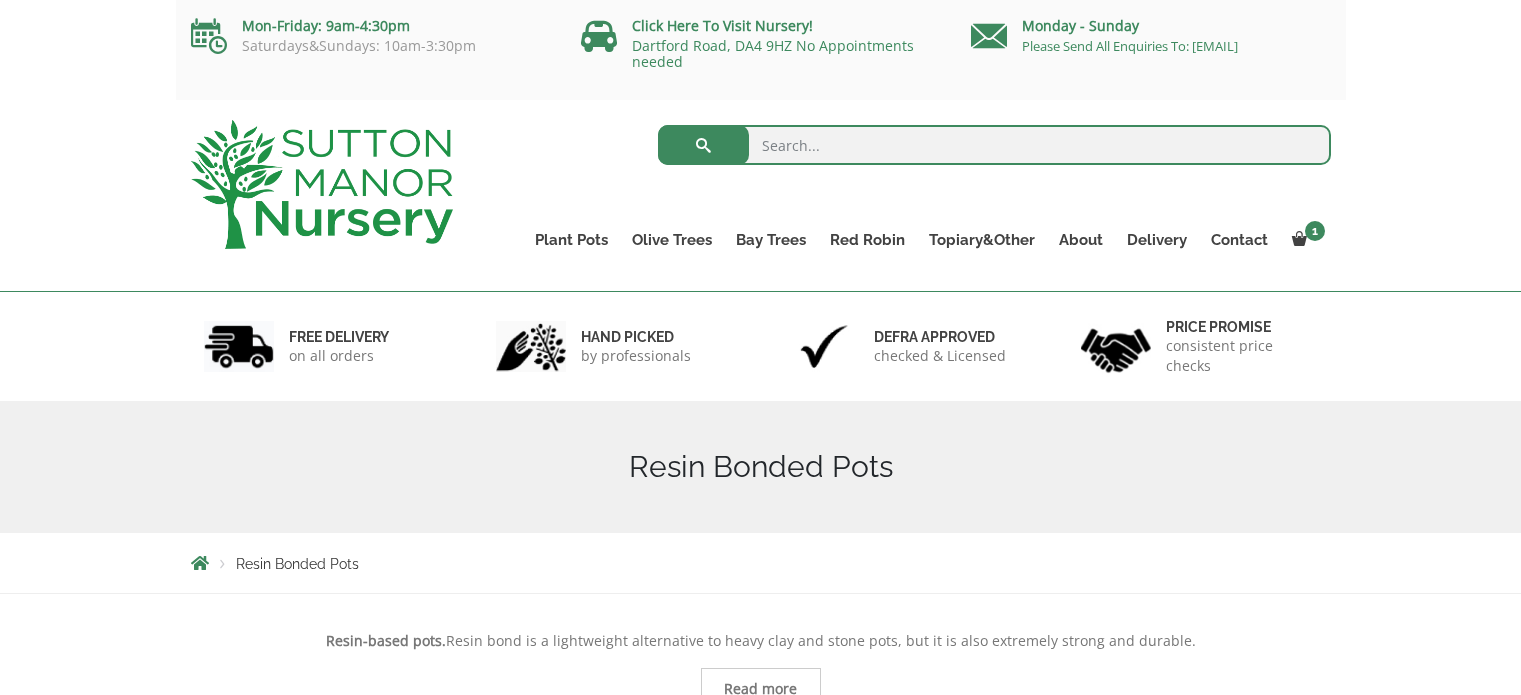 scroll, scrollTop: 0, scrollLeft: 0, axis: both 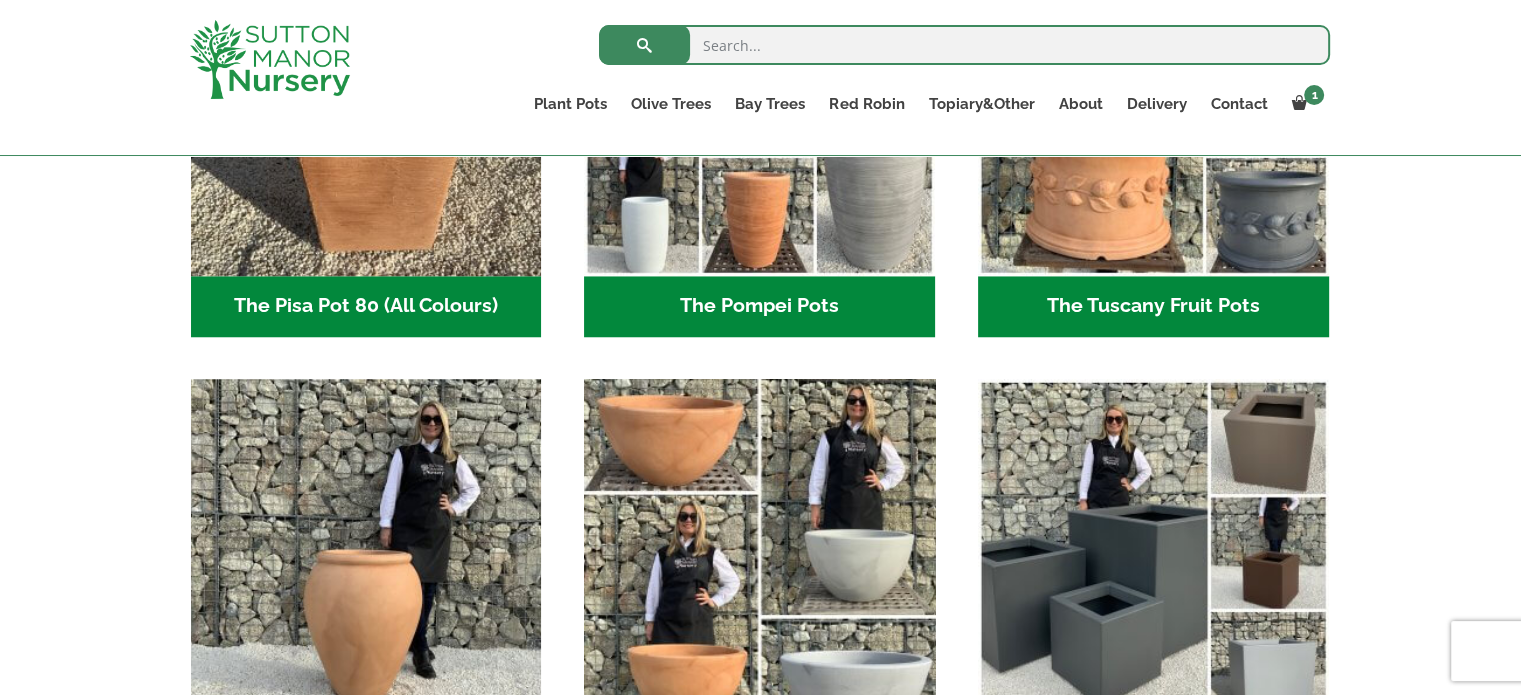 click at bounding box center [760, 554] 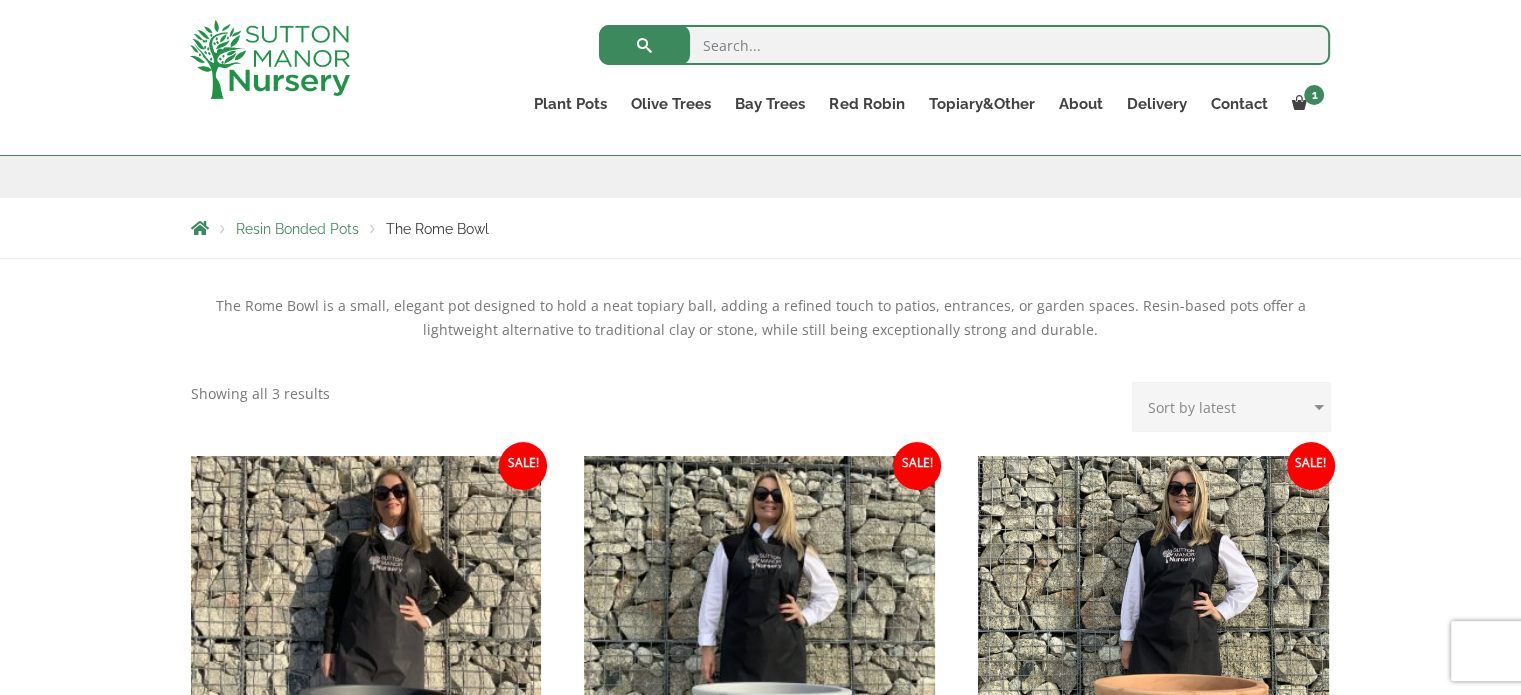 scroll, scrollTop: 690, scrollLeft: 0, axis: vertical 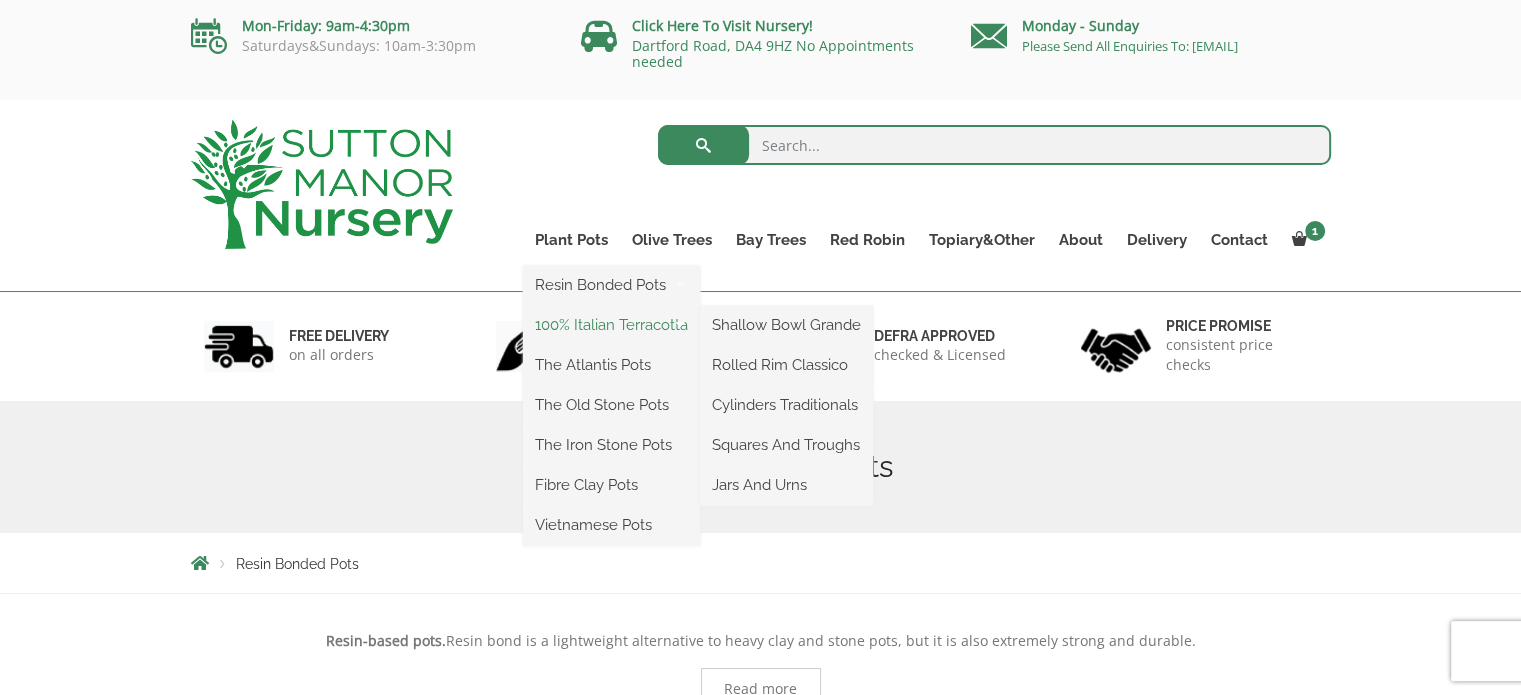 click on "100% Italian Terracotta" at bounding box center [611, 325] 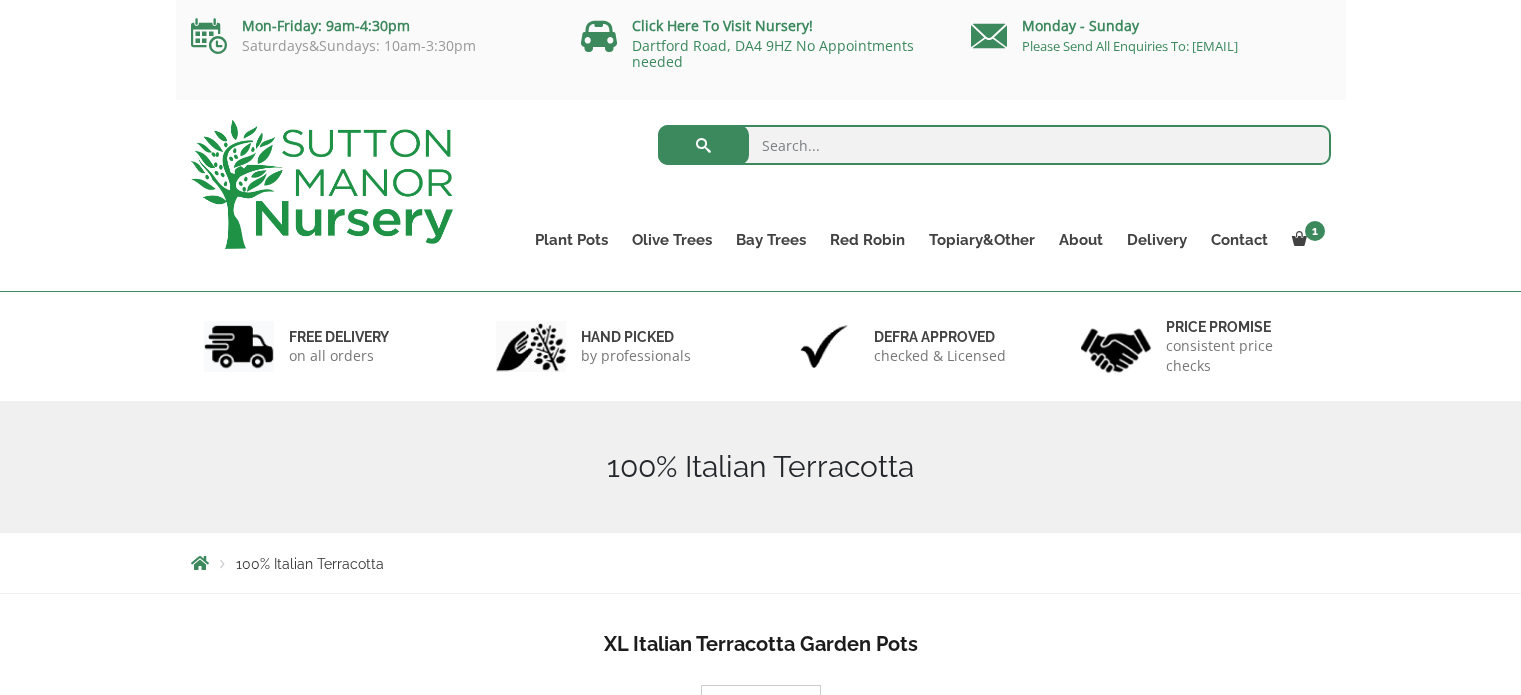 scroll, scrollTop: 0, scrollLeft: 0, axis: both 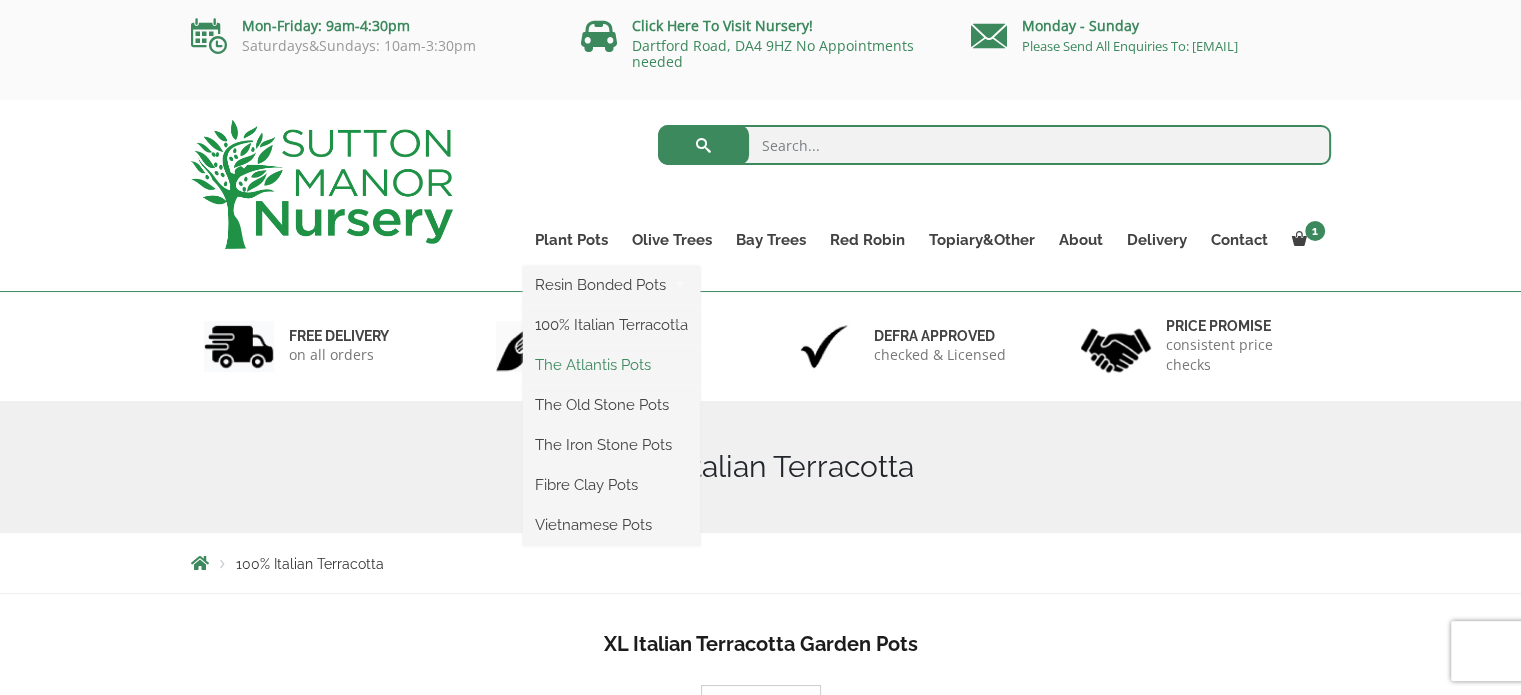 click on "The Atlantis Pots" at bounding box center (611, 365) 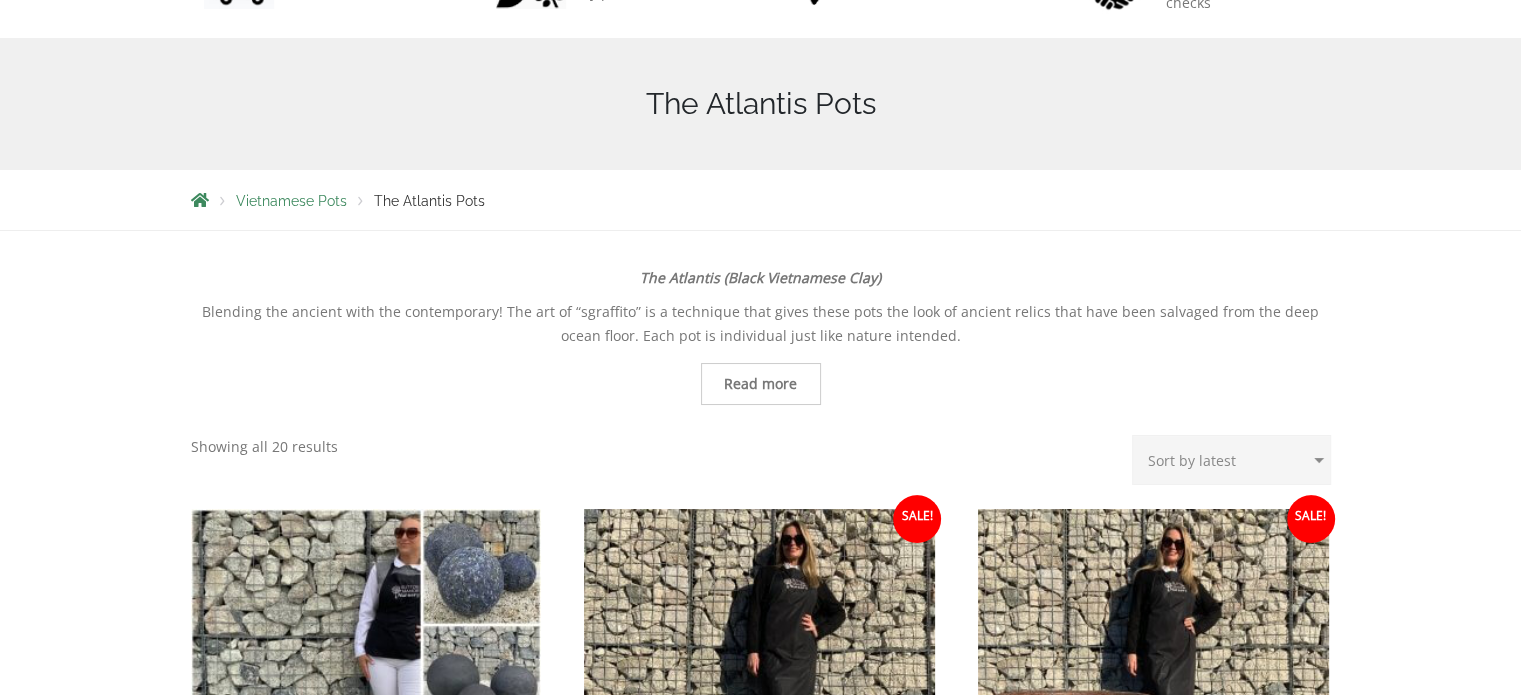 scroll, scrollTop: 572, scrollLeft: 0, axis: vertical 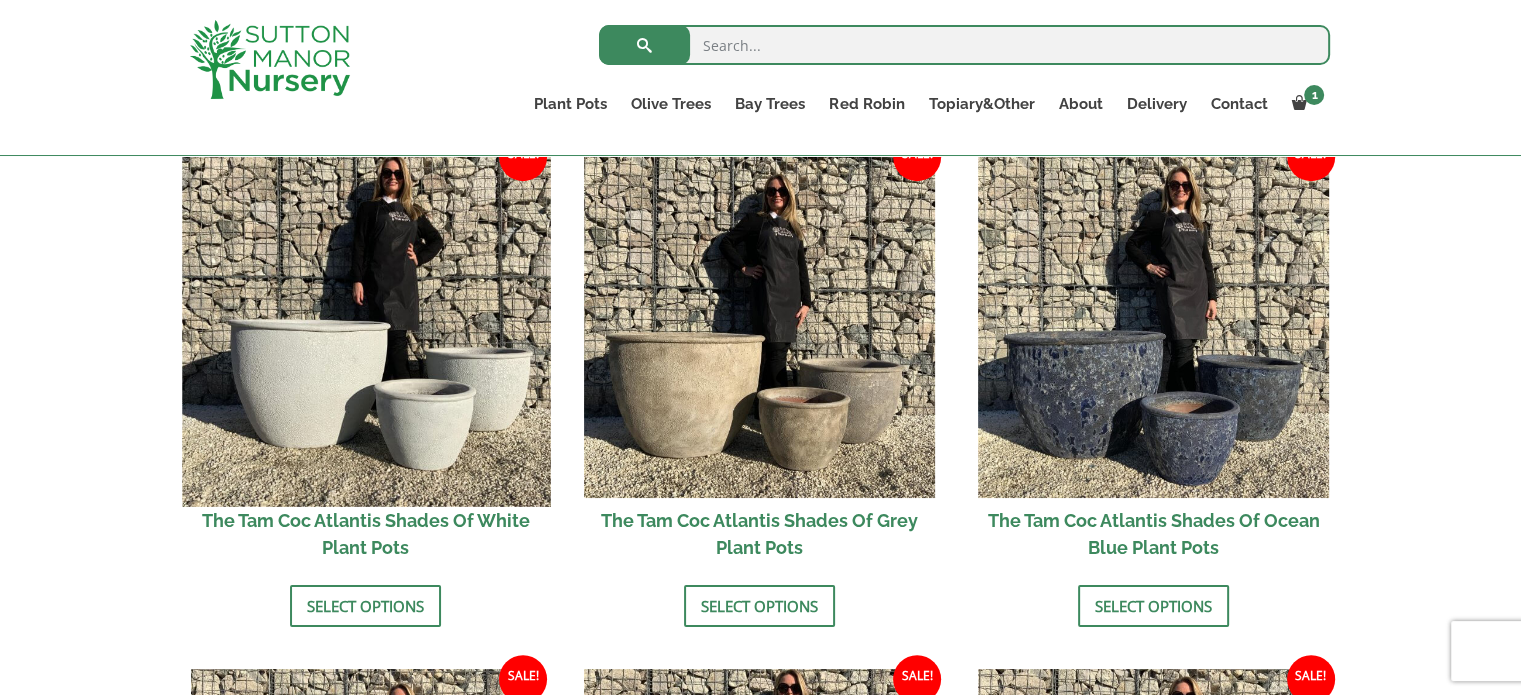 click at bounding box center (366, 323) 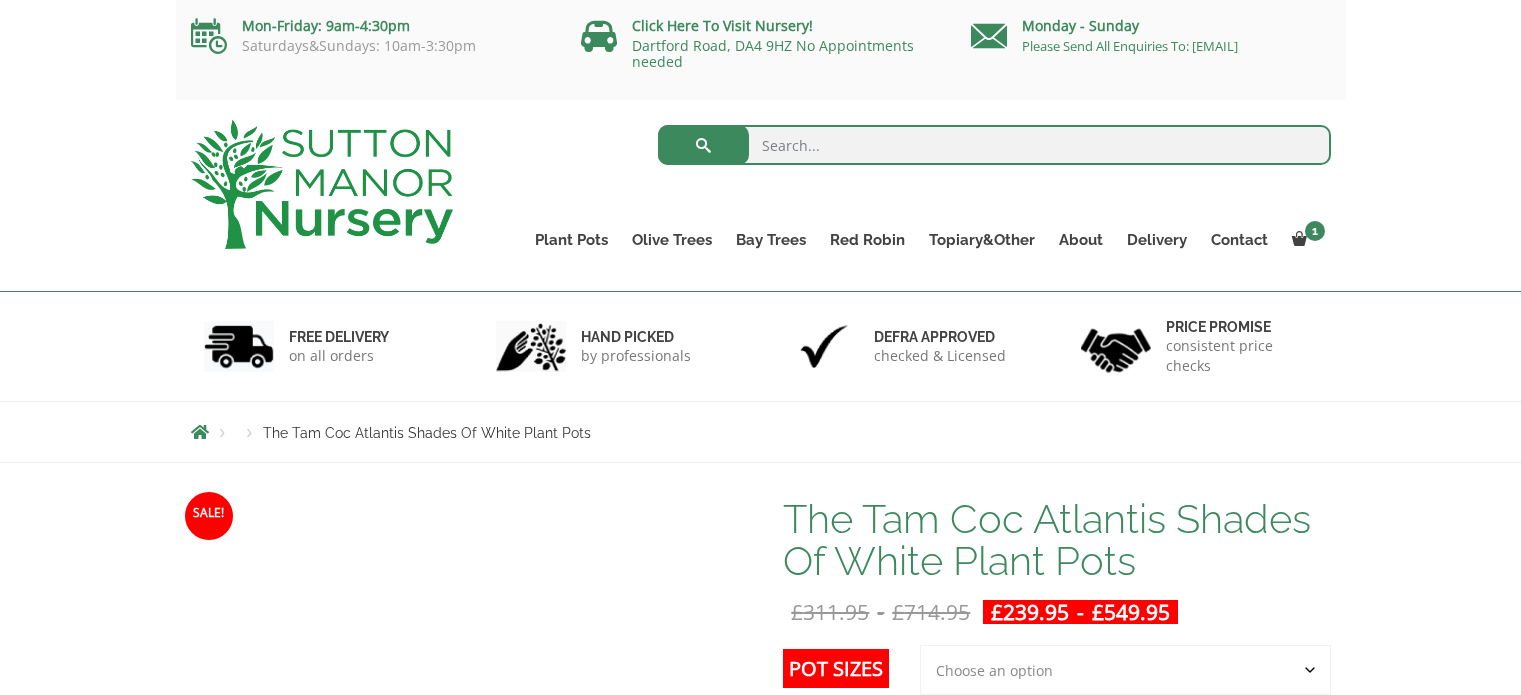 scroll, scrollTop: 0, scrollLeft: 0, axis: both 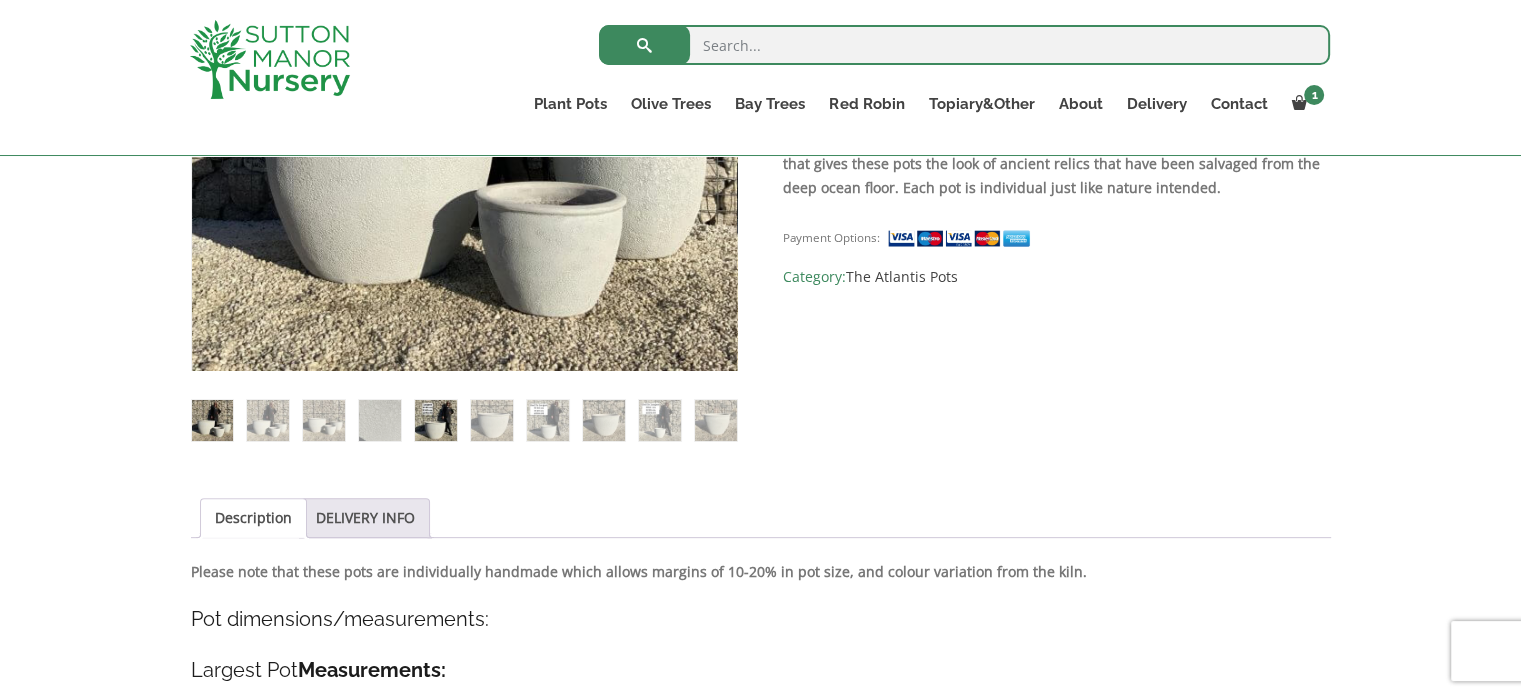 click at bounding box center (435, 420) 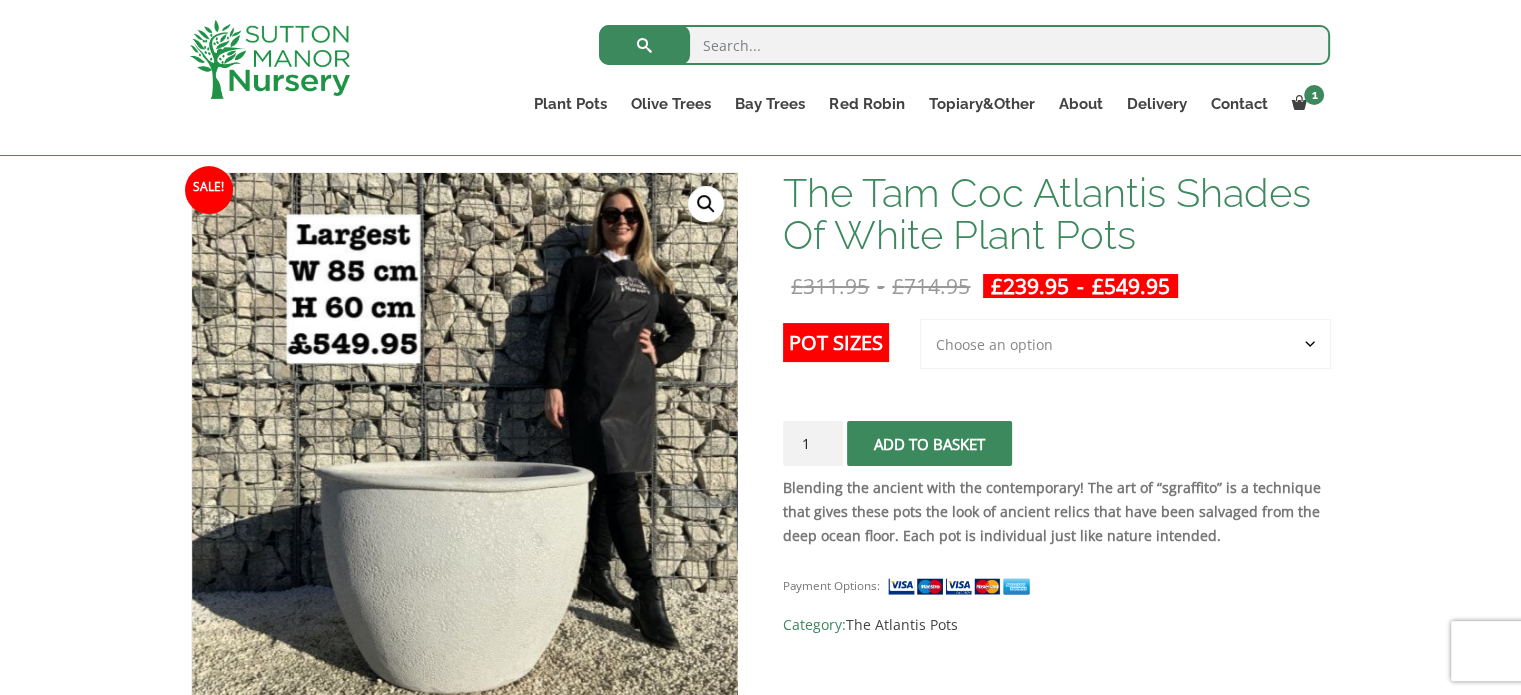 scroll, scrollTop: 288, scrollLeft: 0, axis: vertical 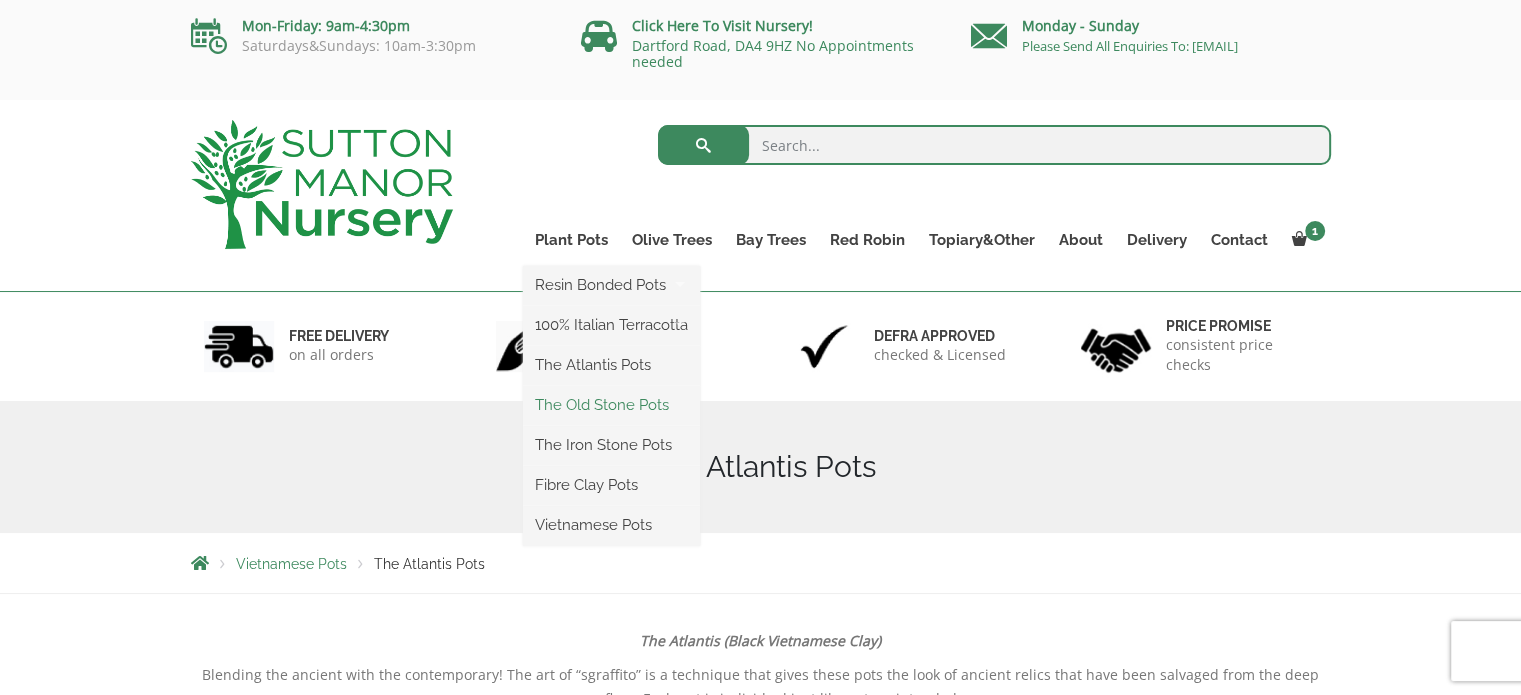 click on "The Old Stone Pots" at bounding box center [611, 405] 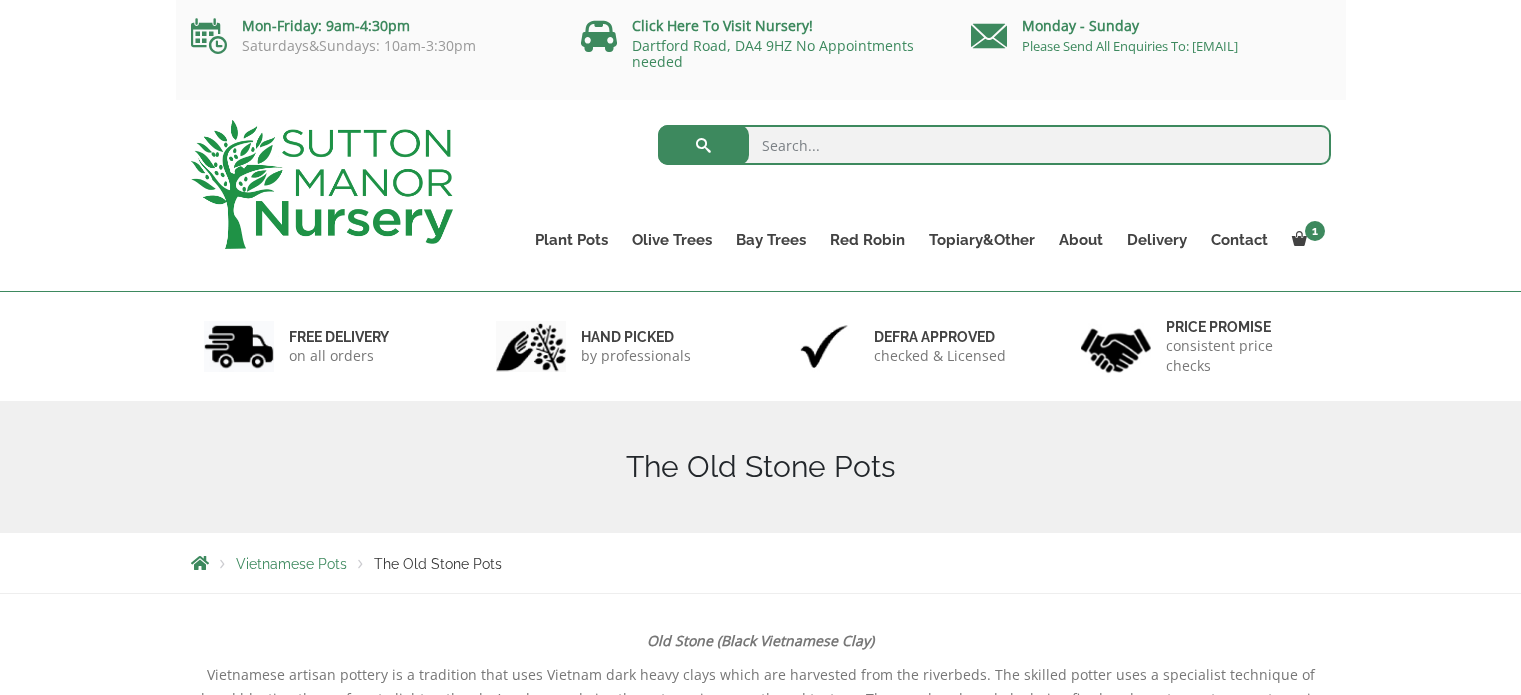 scroll, scrollTop: 0, scrollLeft: 0, axis: both 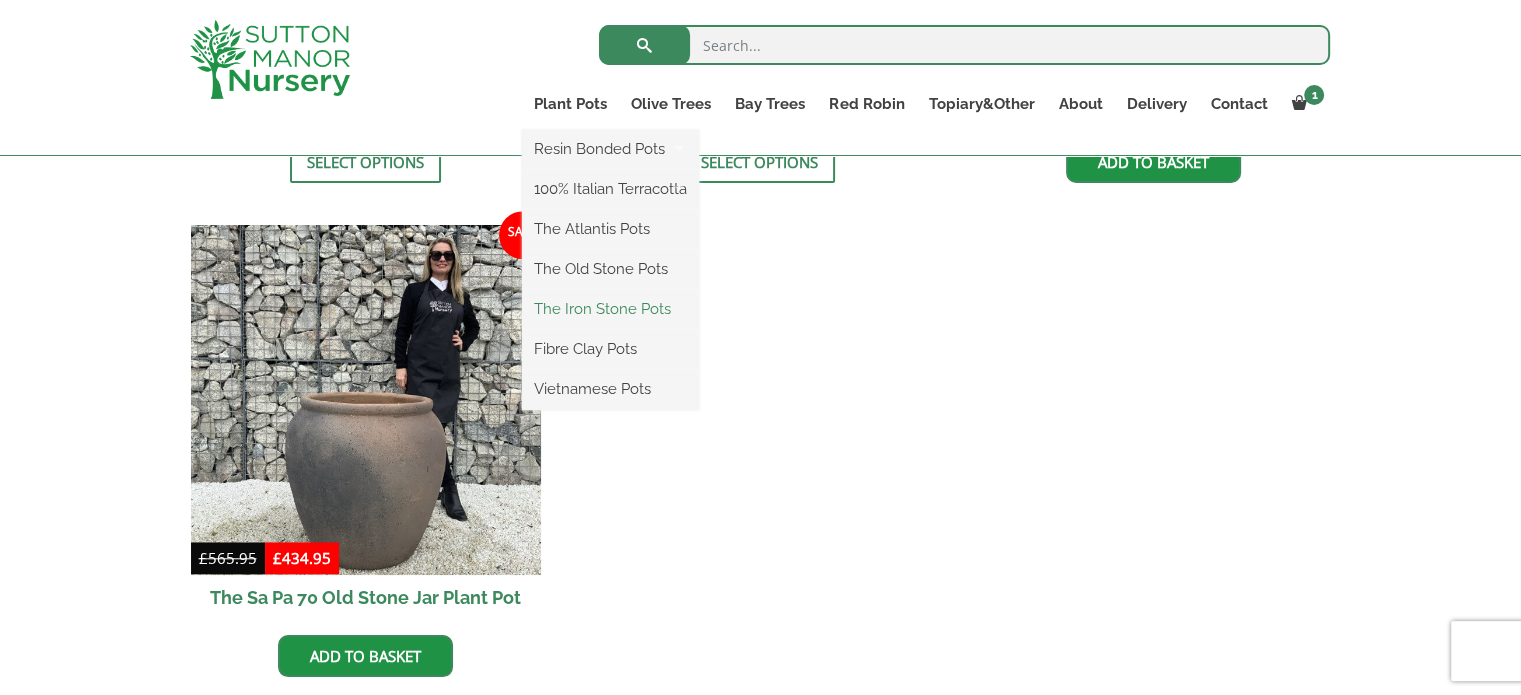 click on "The Iron Stone Pots" at bounding box center (610, 309) 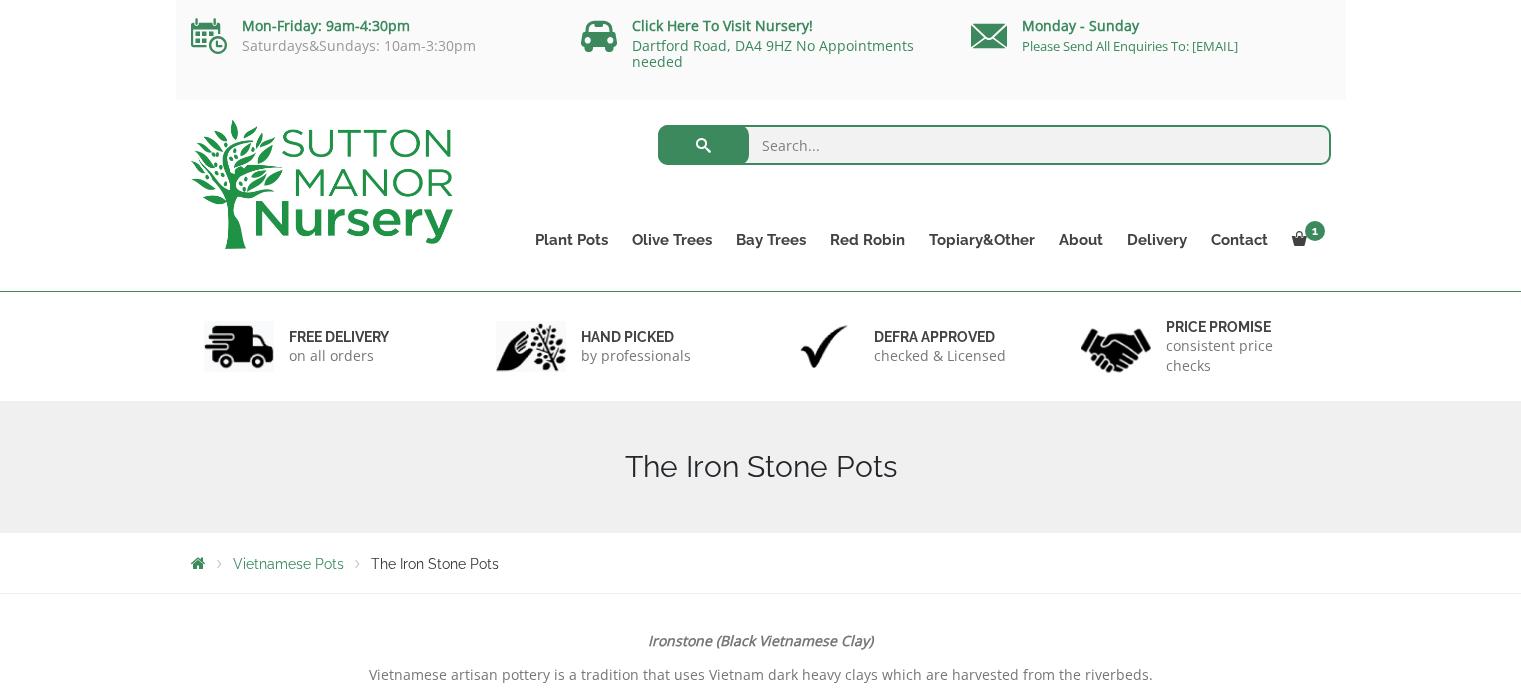 scroll, scrollTop: 0, scrollLeft: 0, axis: both 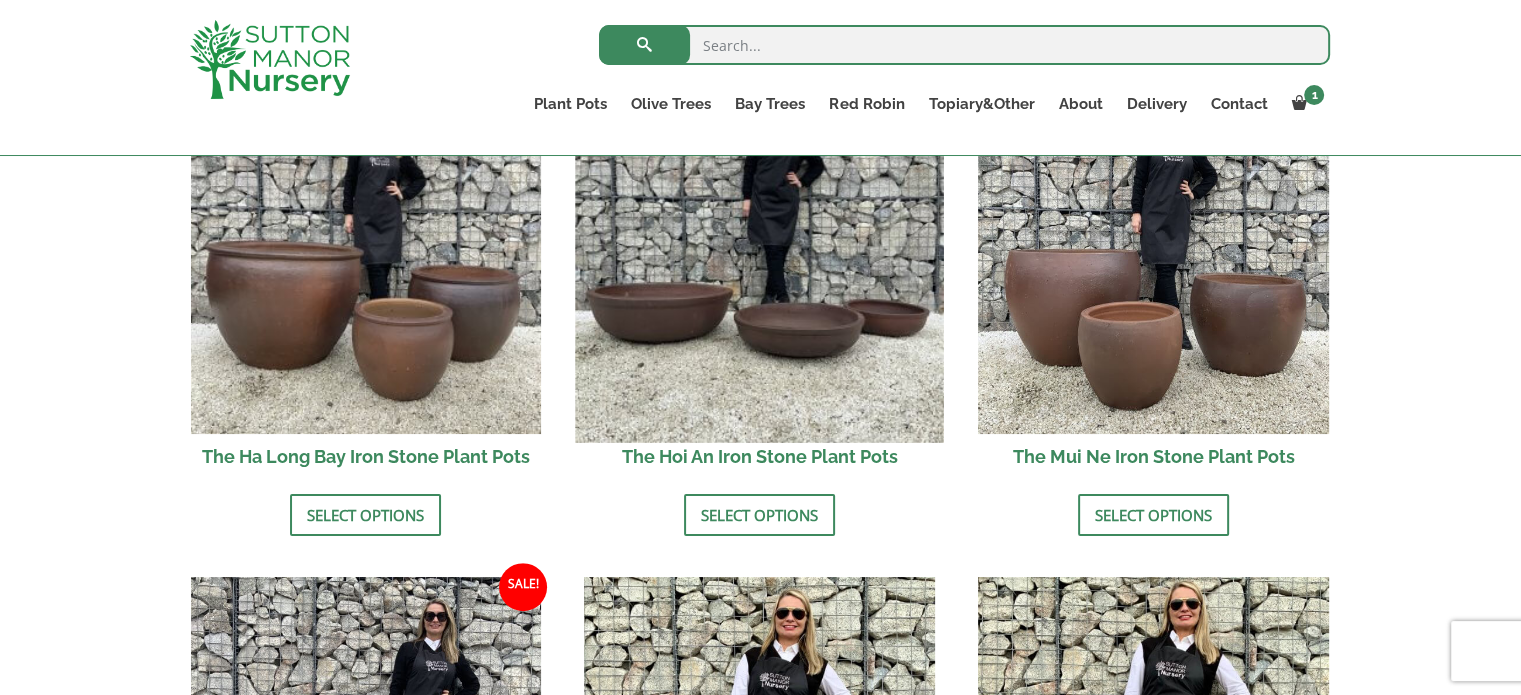 click at bounding box center [760, 258] 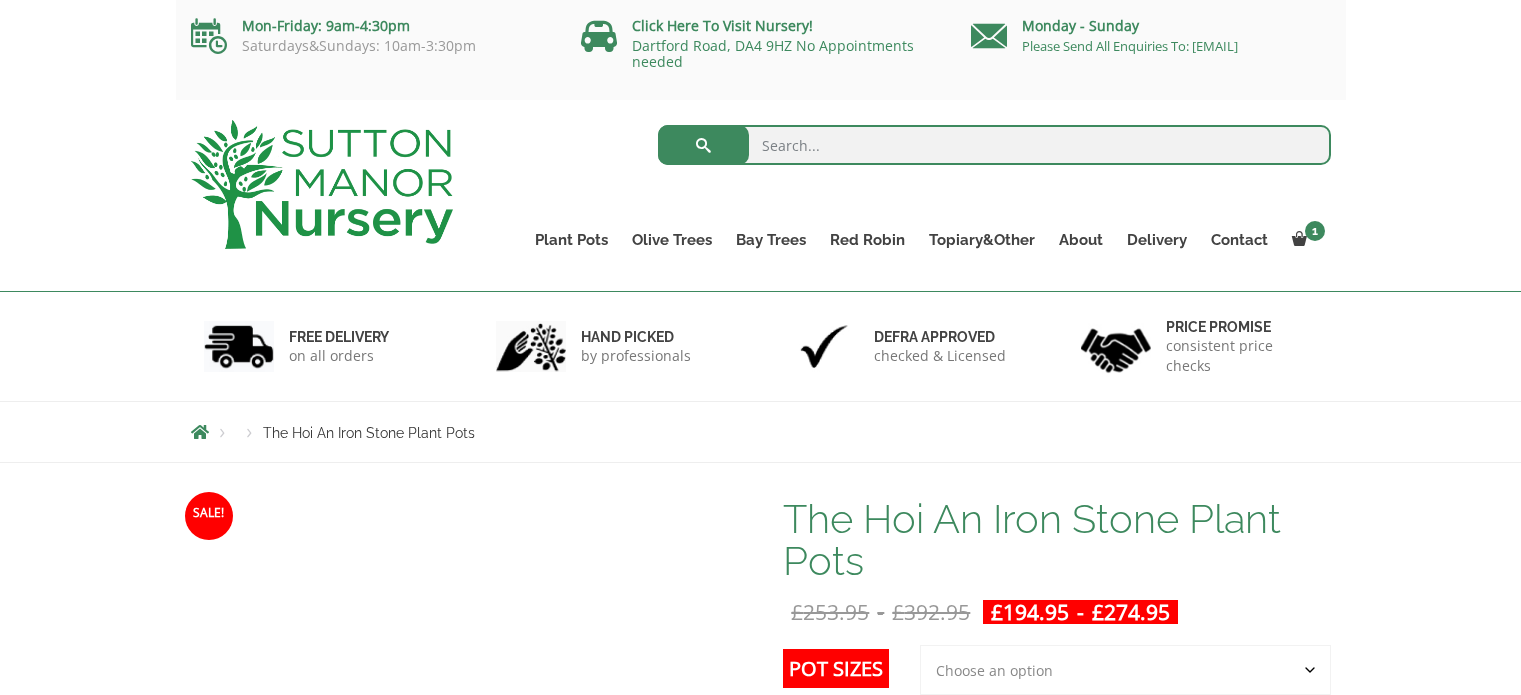 scroll, scrollTop: 0, scrollLeft: 0, axis: both 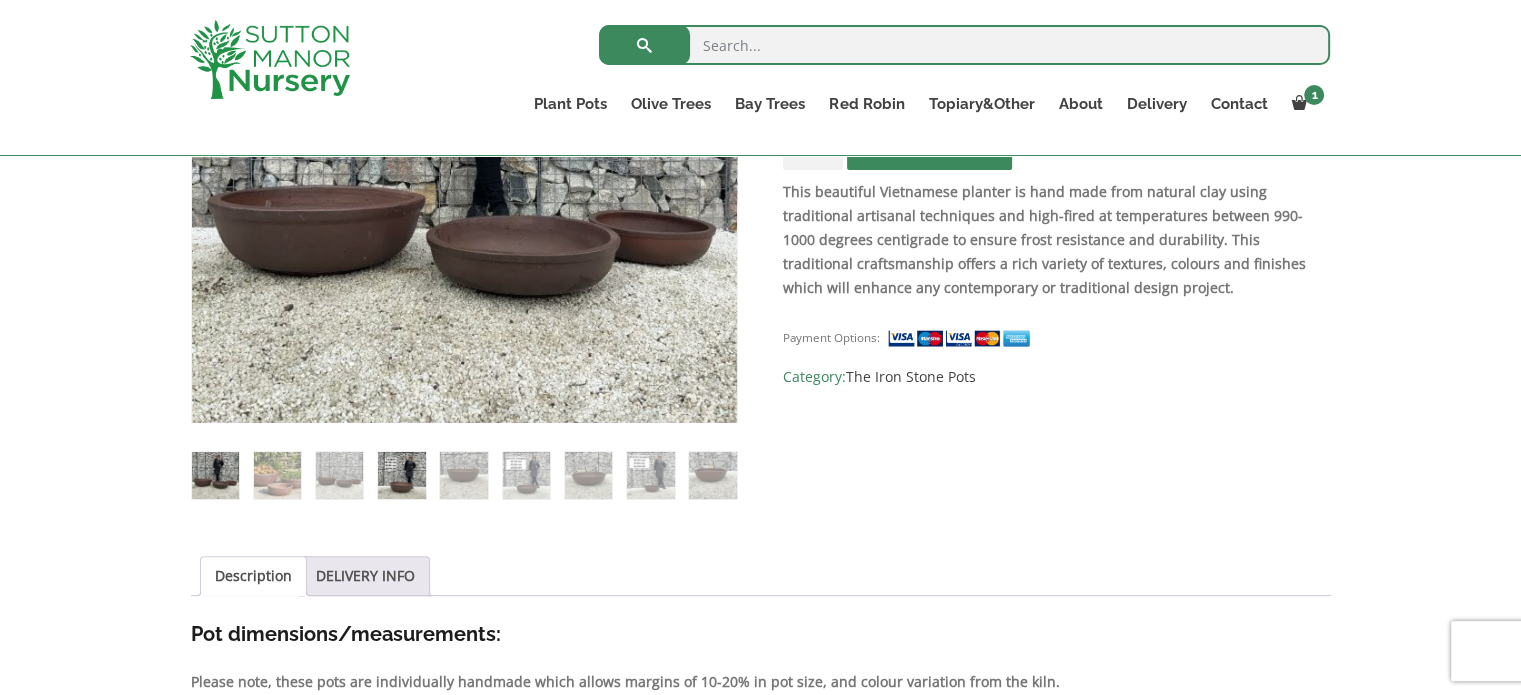 click at bounding box center [401, 475] 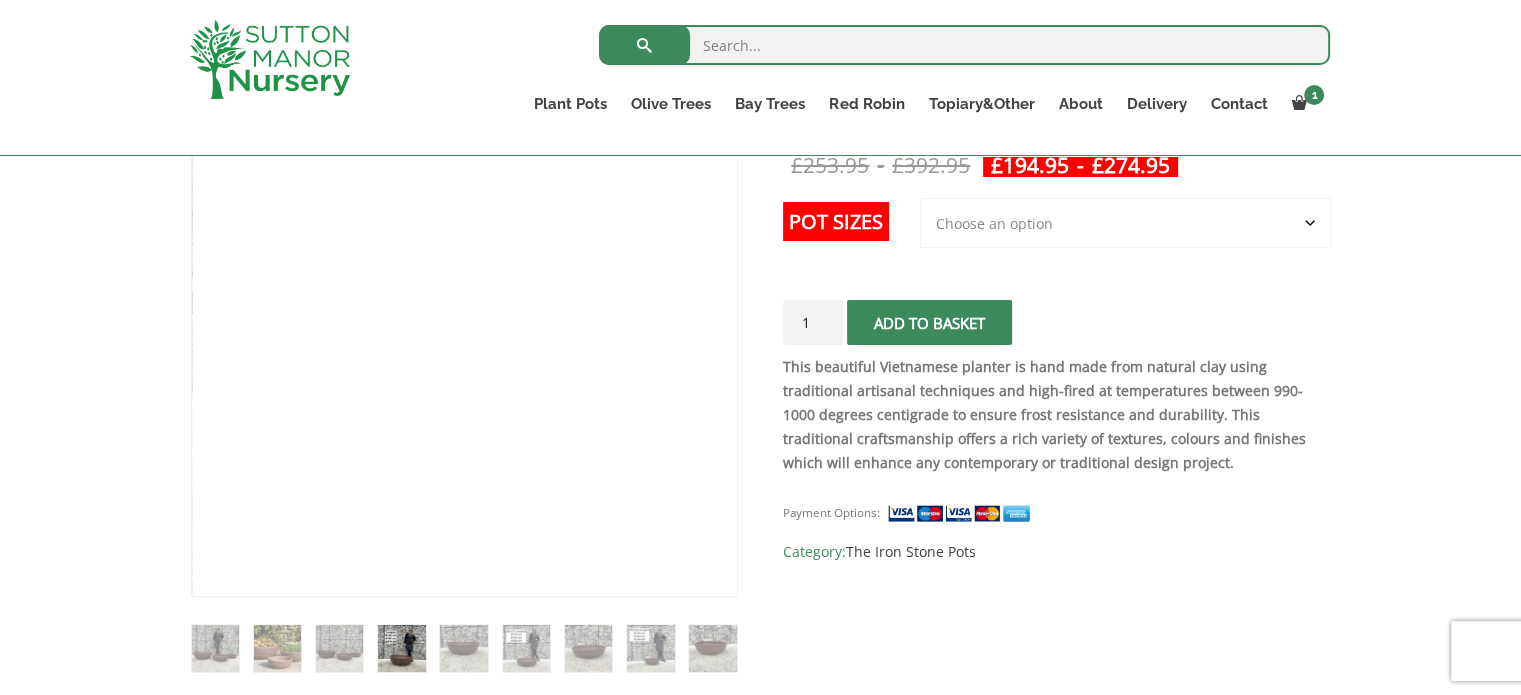 scroll, scrollTop: 410, scrollLeft: 0, axis: vertical 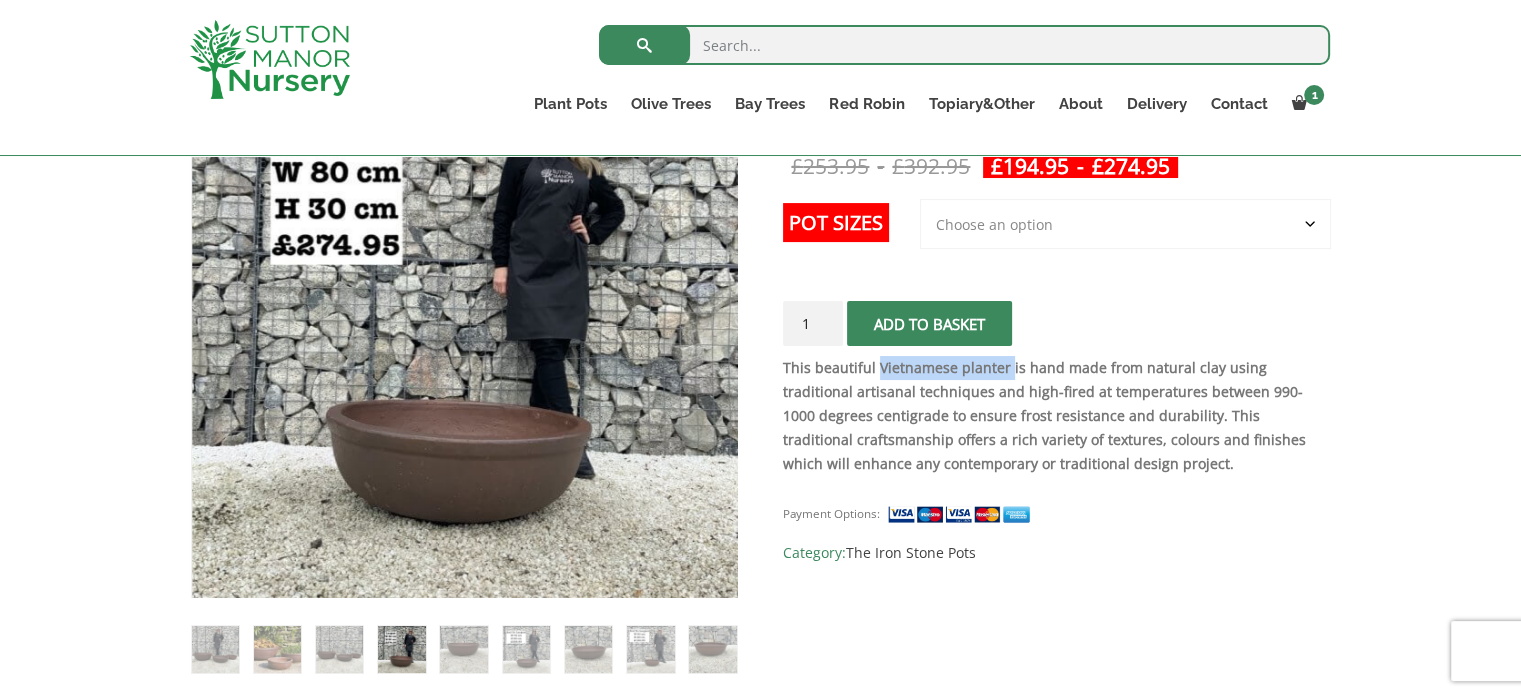 drag, startPoint x: 876, startPoint y: 365, endPoint x: 1004, endPoint y: 368, distance: 128.03516 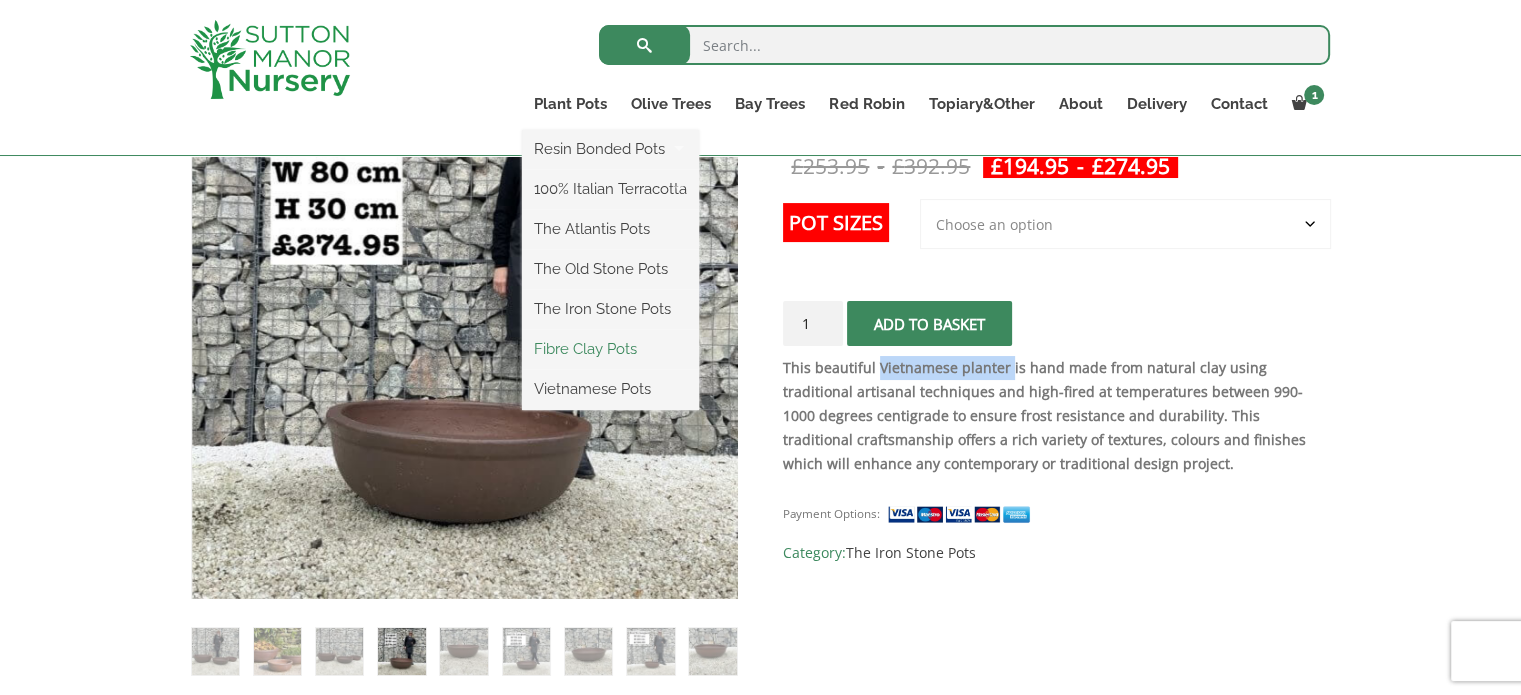 click on "Fibre Clay Pots" at bounding box center [610, 349] 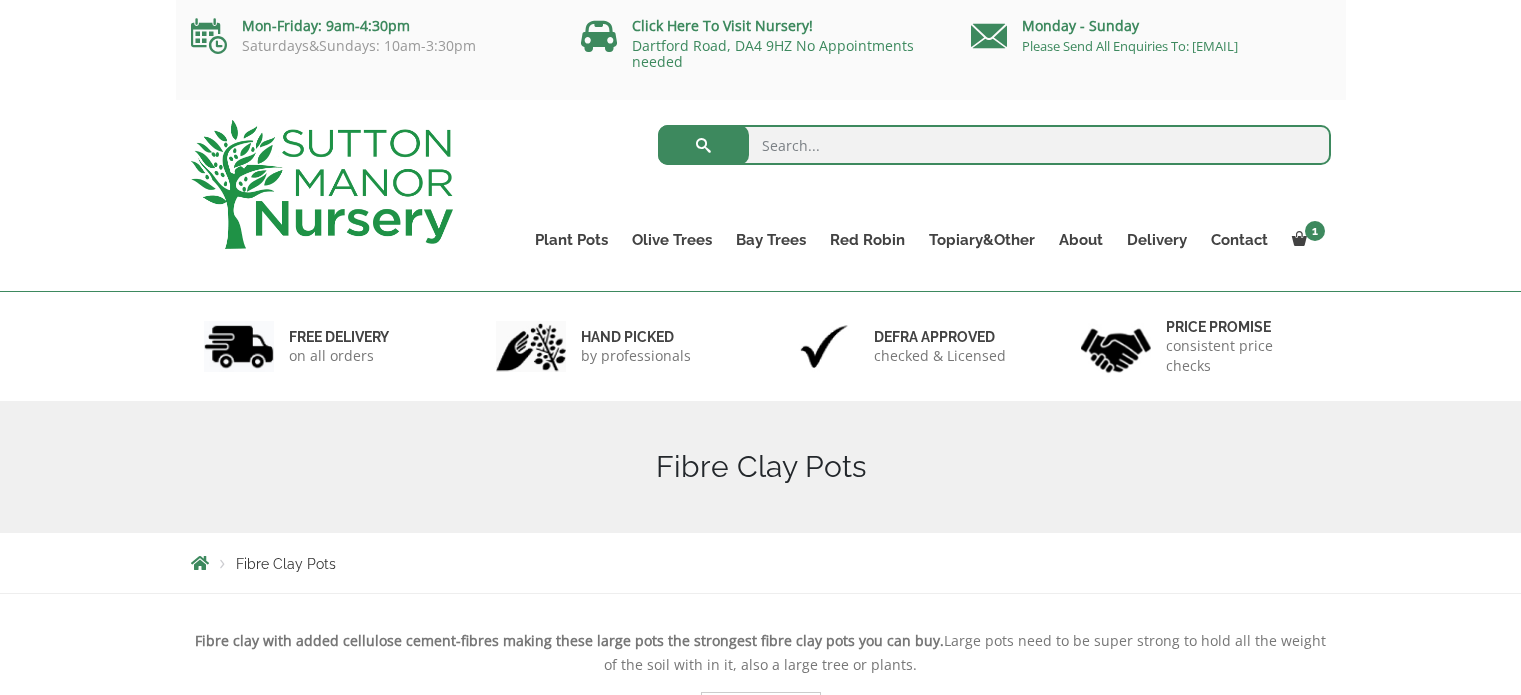 scroll, scrollTop: 0, scrollLeft: 0, axis: both 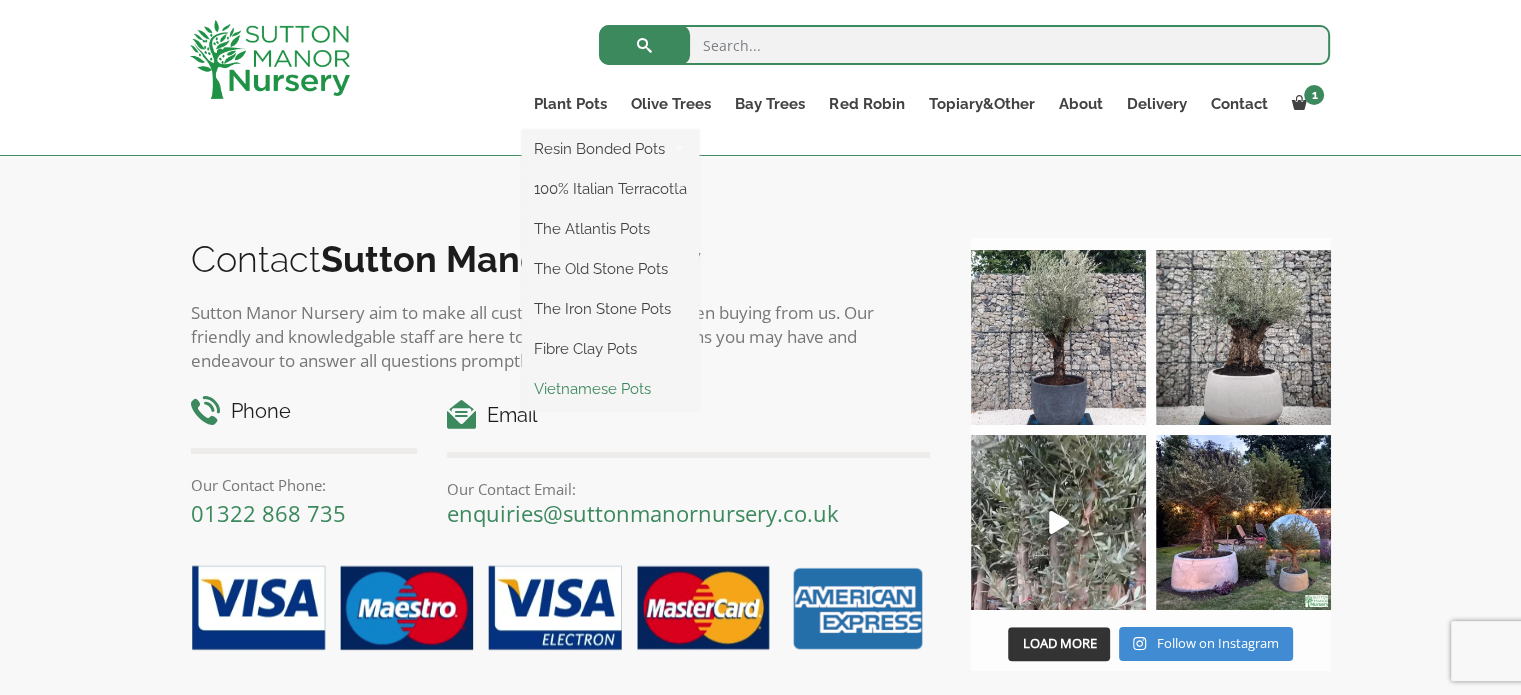 click on "Vietnamese Pots" at bounding box center [610, 389] 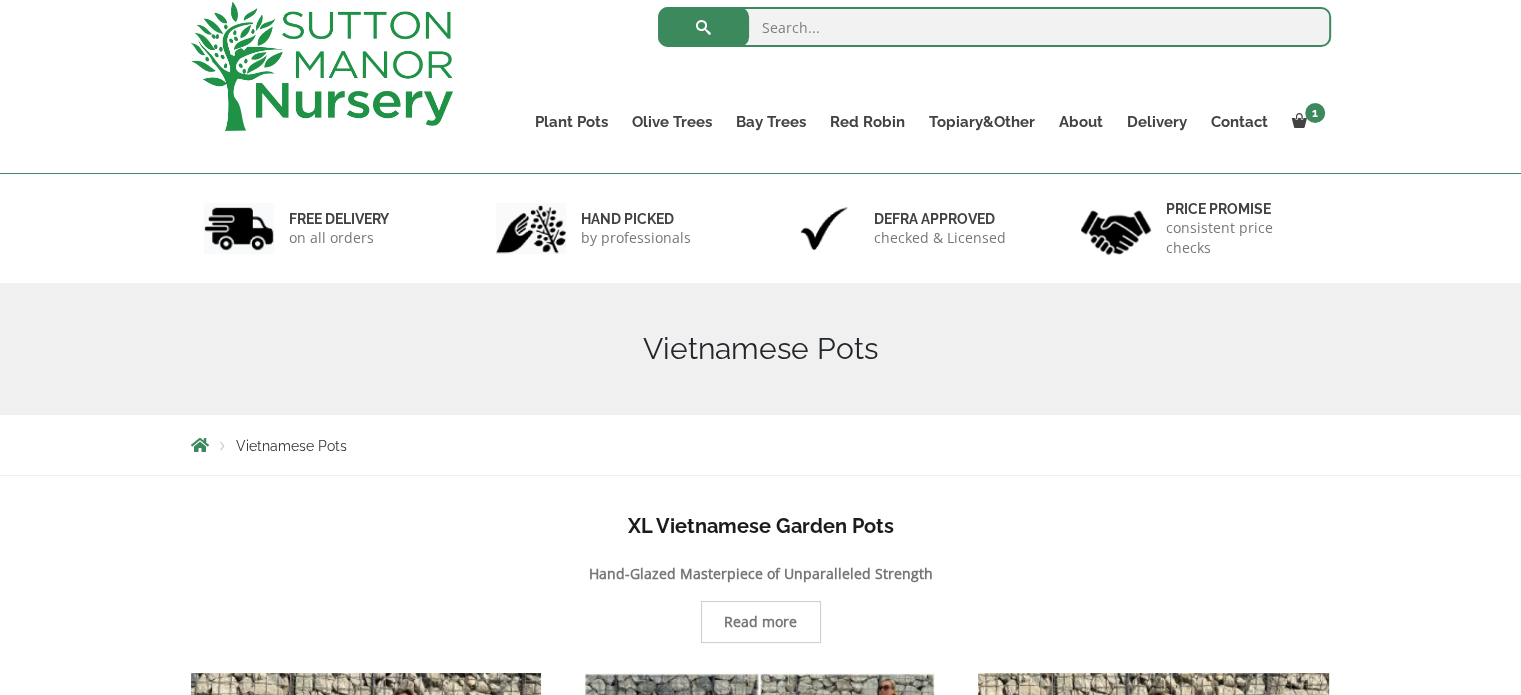 scroll, scrollTop: 180, scrollLeft: 0, axis: vertical 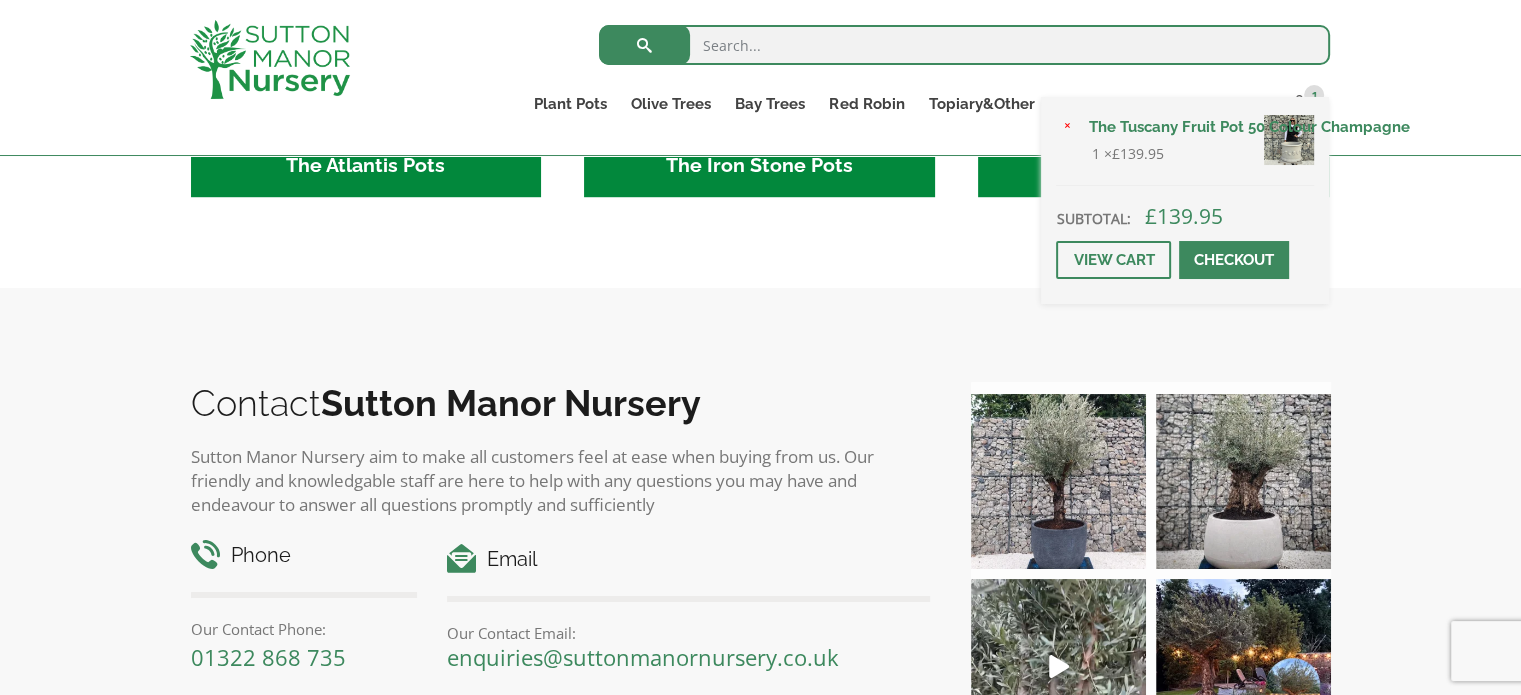 click at bounding box center [1289, 140] 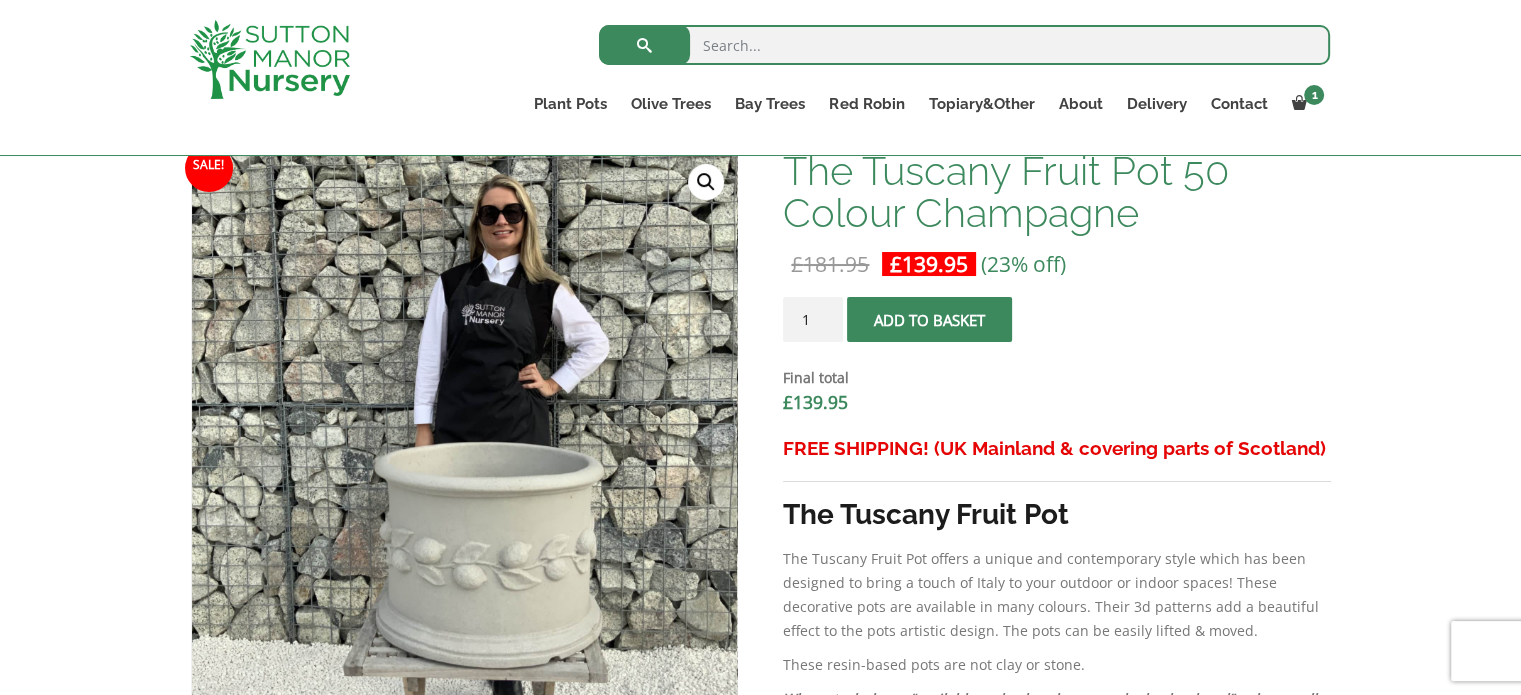 scroll, scrollTop: 319, scrollLeft: 0, axis: vertical 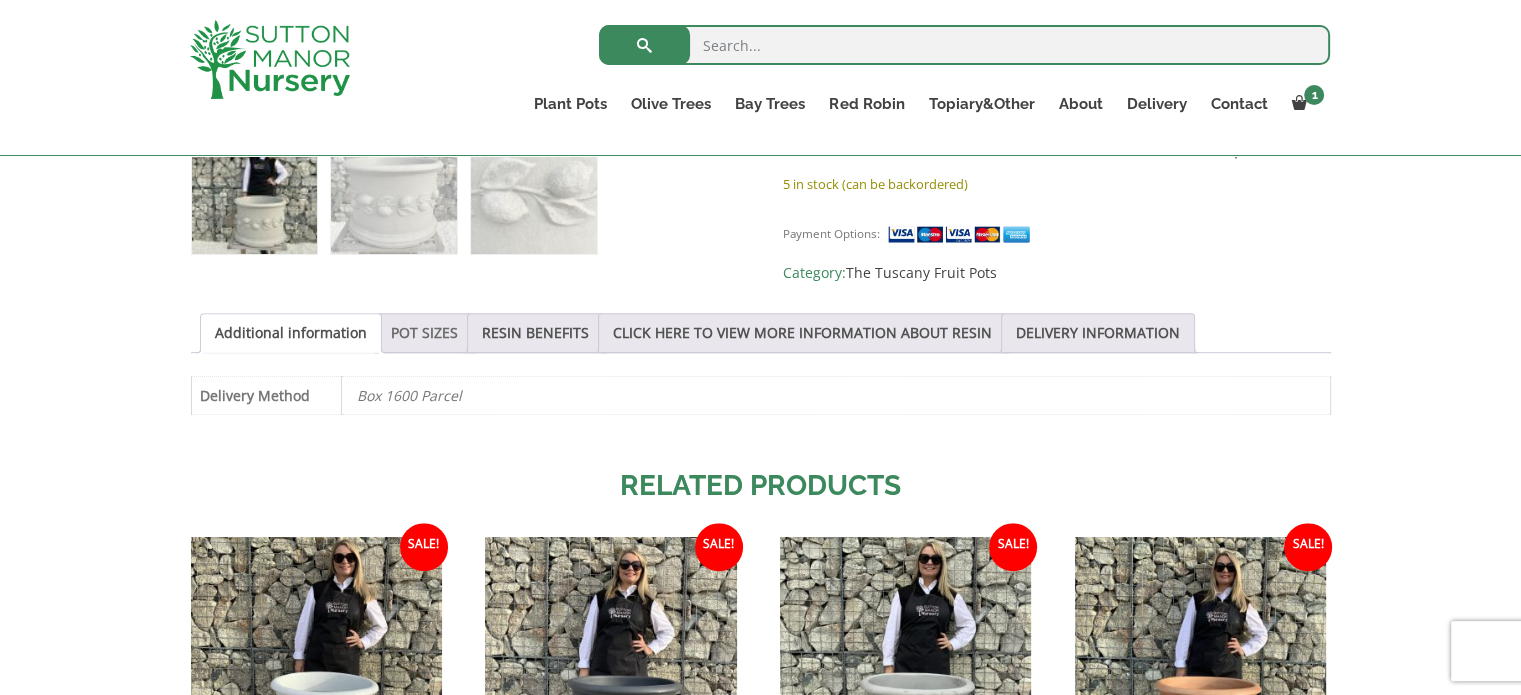 click on "POT SIZES" at bounding box center (424, 333) 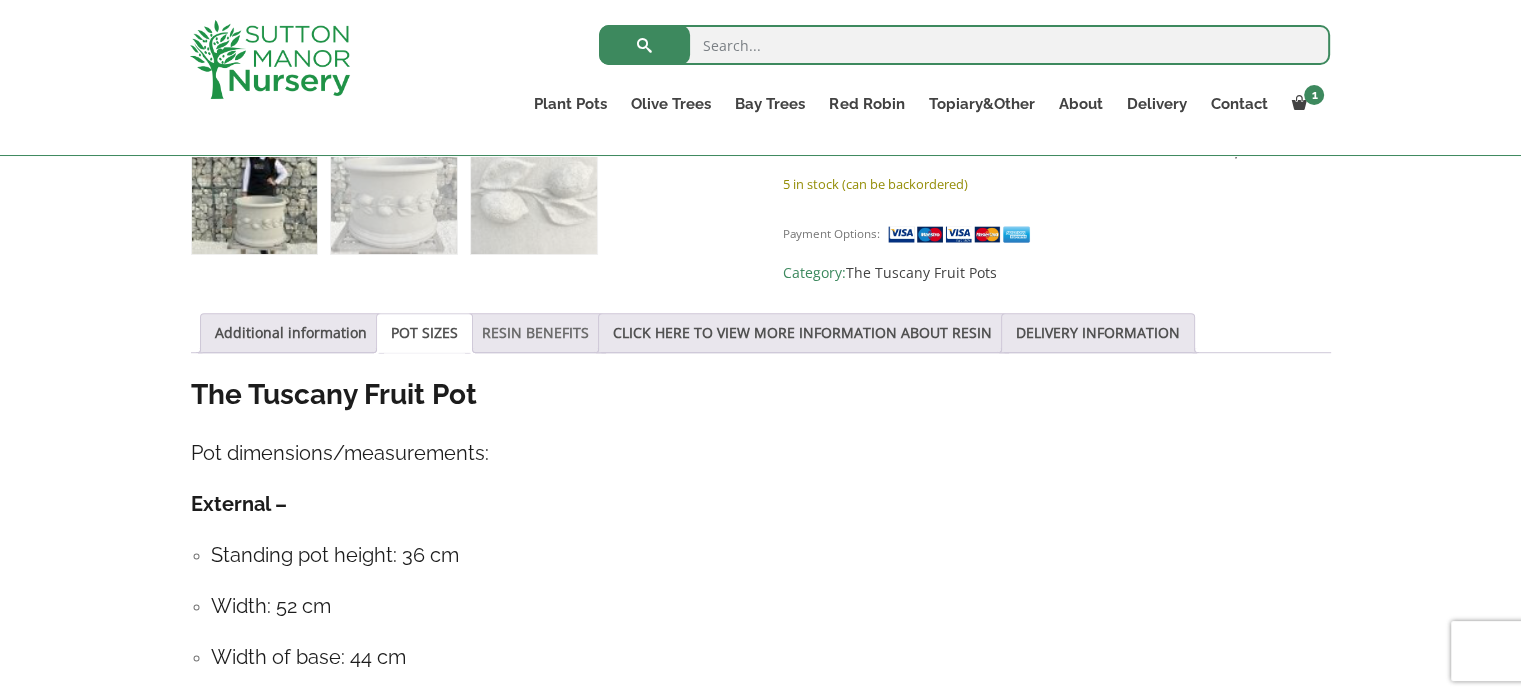 click on "RESIN BENEFITS" at bounding box center (535, 333) 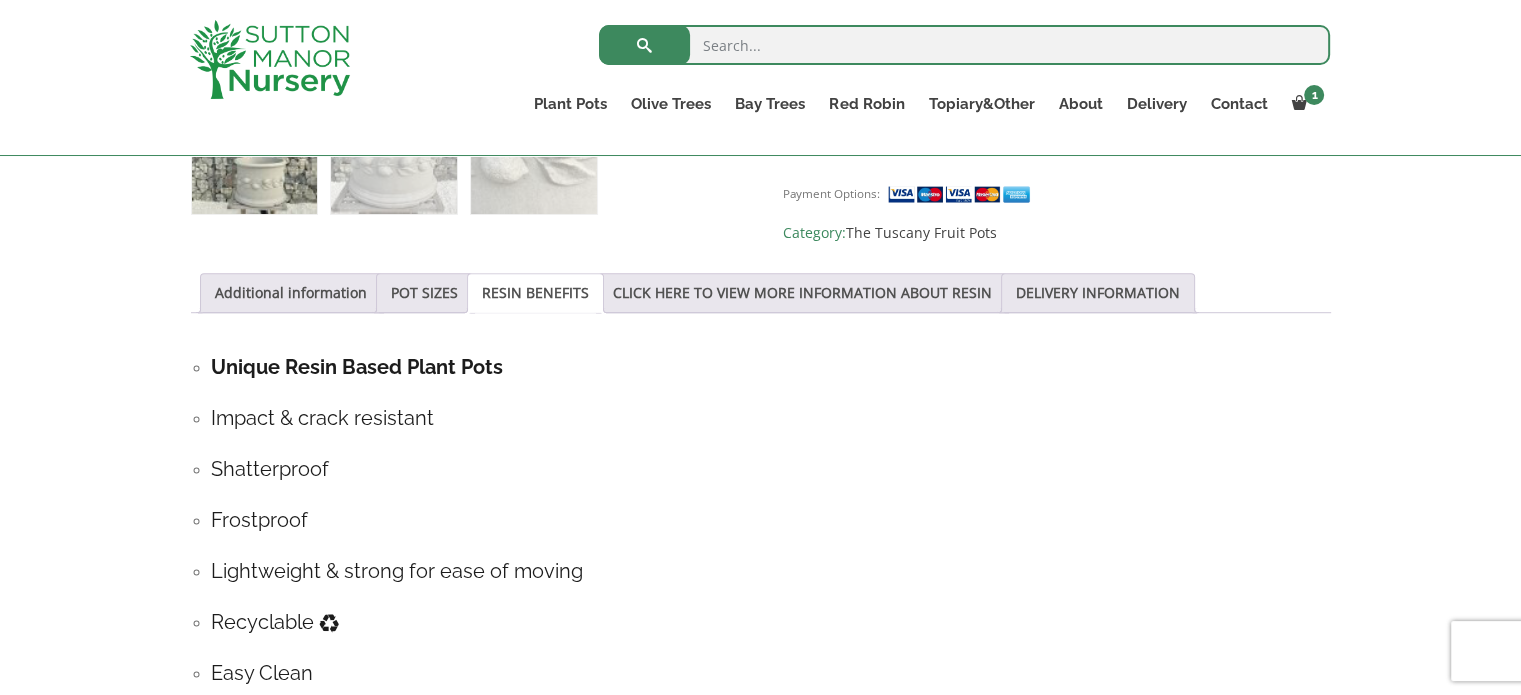 scroll, scrollTop: 1251, scrollLeft: 0, axis: vertical 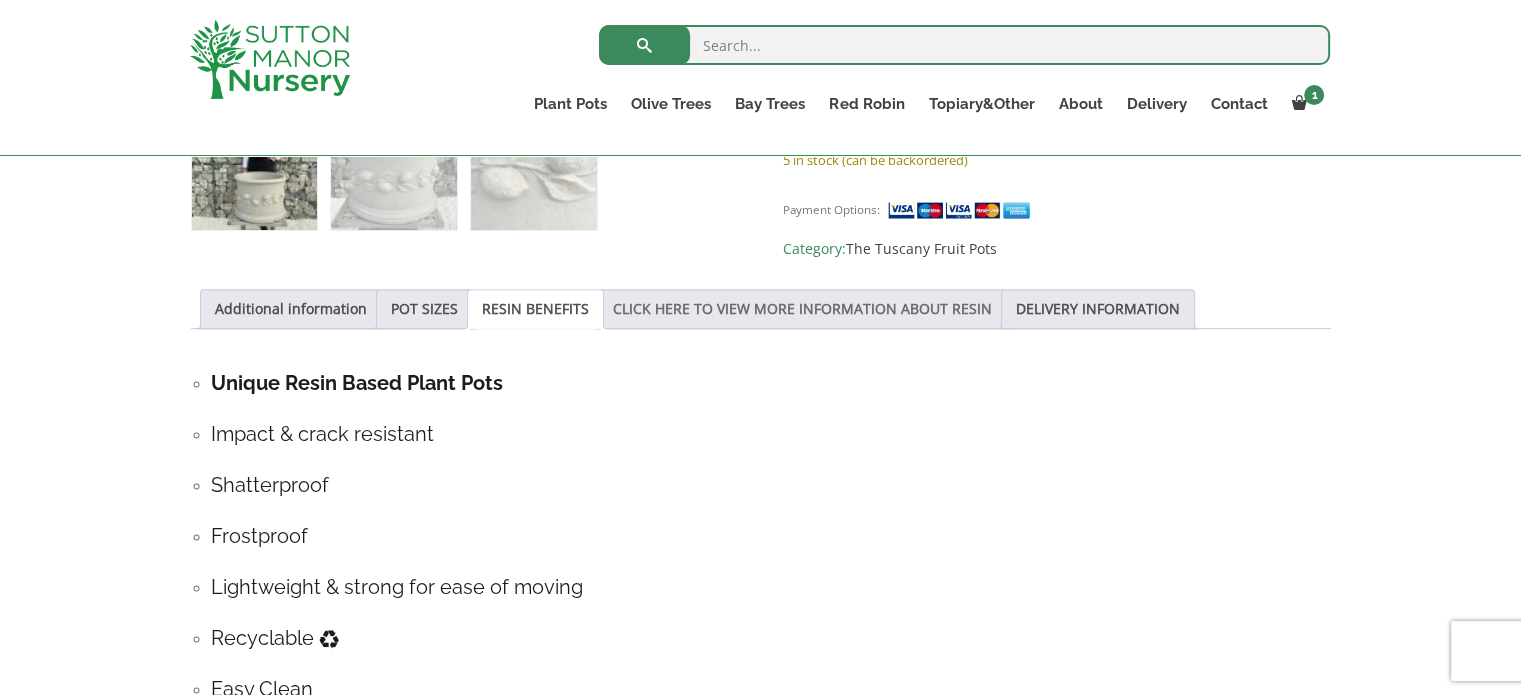 click on "CLICK HERE TO VIEW MORE INFORMATION ABOUT RESIN" at bounding box center (802, 309) 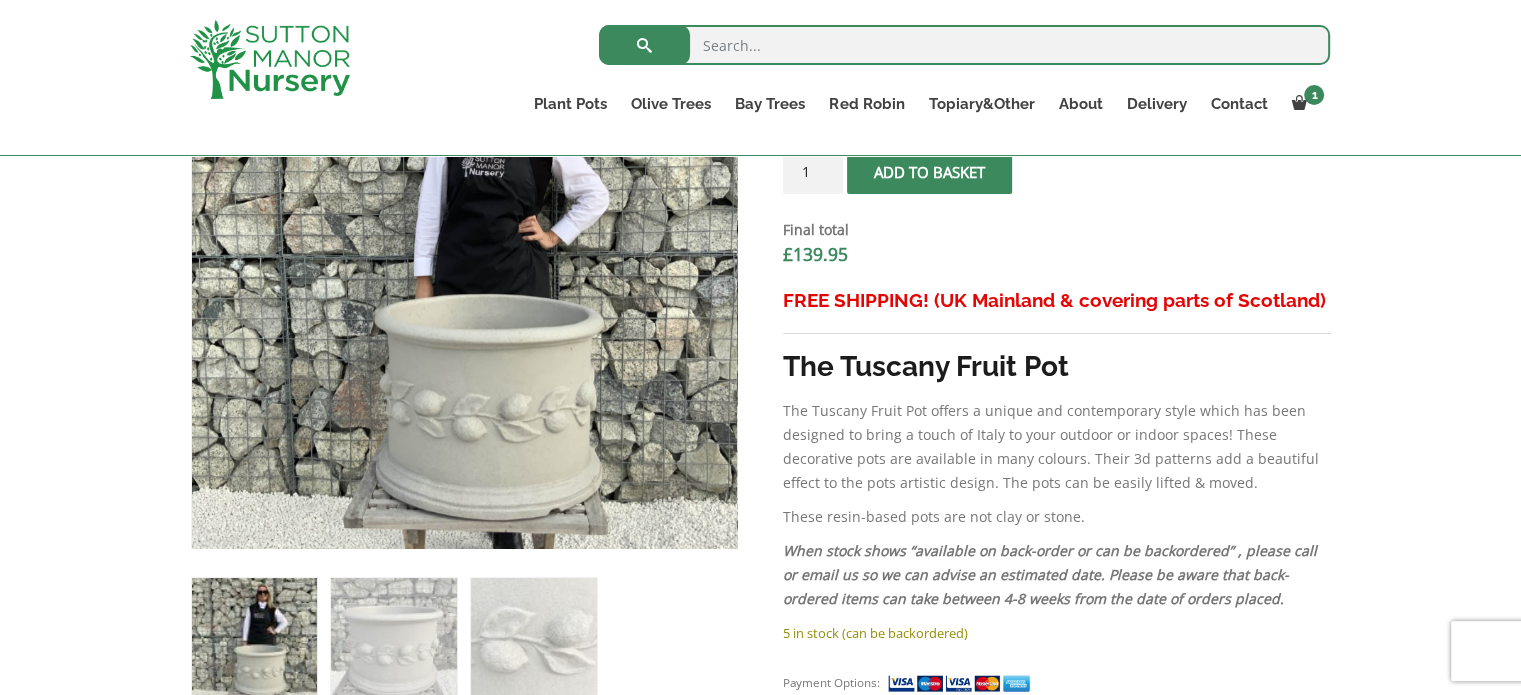 scroll, scrollTop: 776, scrollLeft: 0, axis: vertical 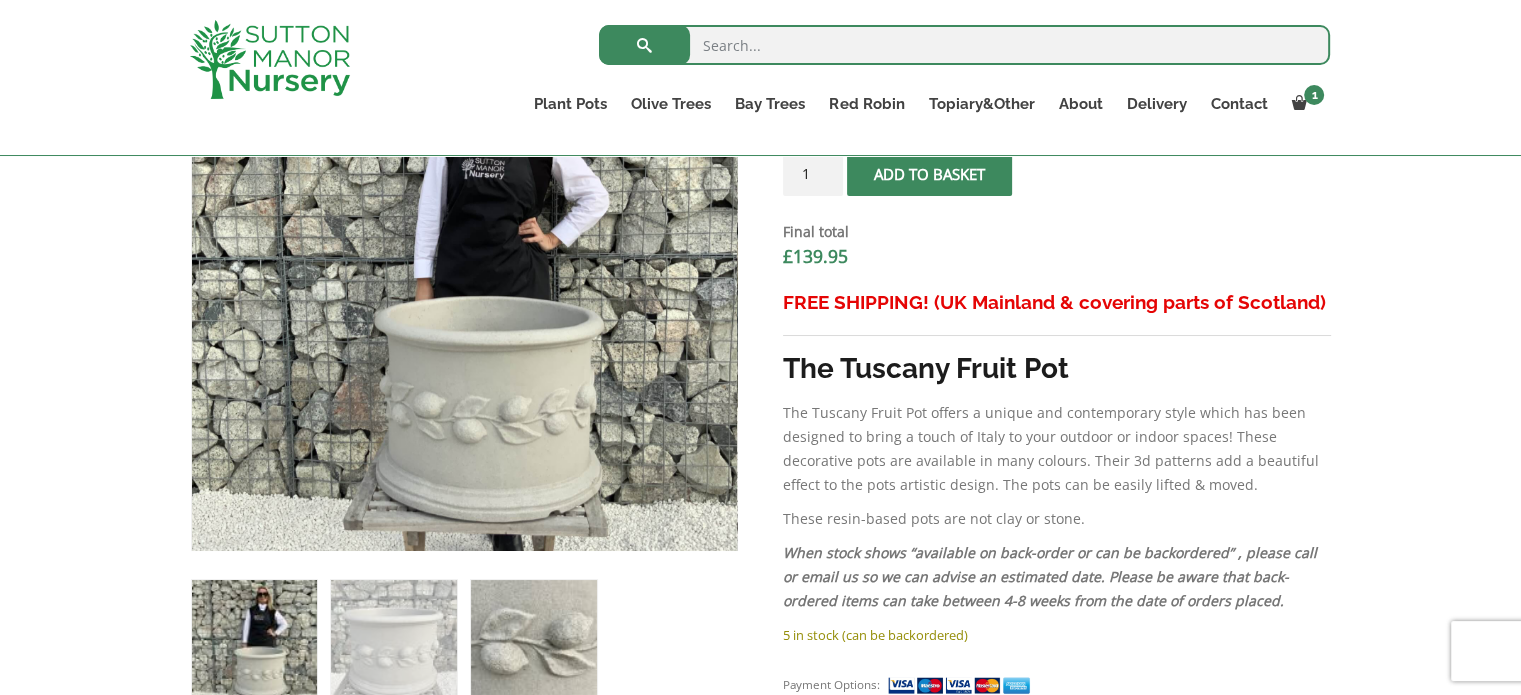 click at bounding box center [533, 642] 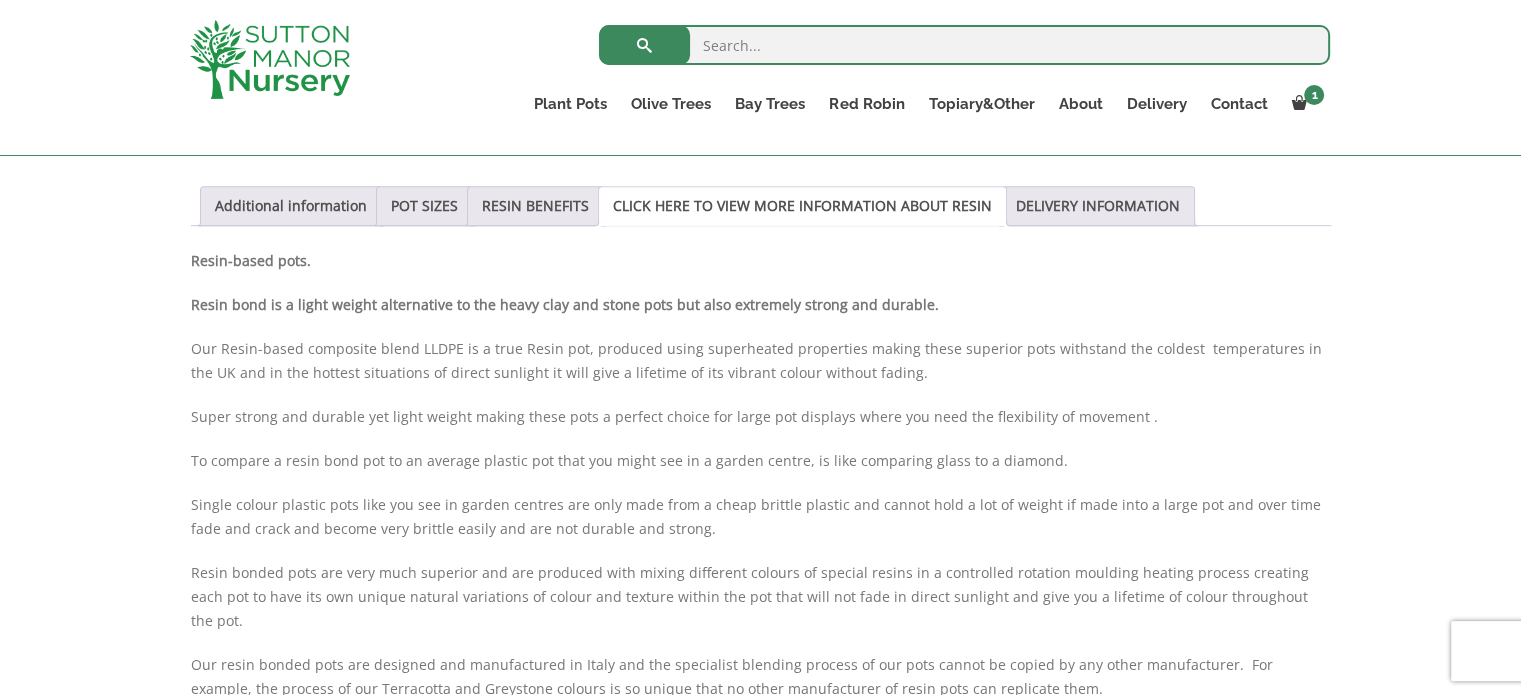 scroll, scrollTop: 1352, scrollLeft: 0, axis: vertical 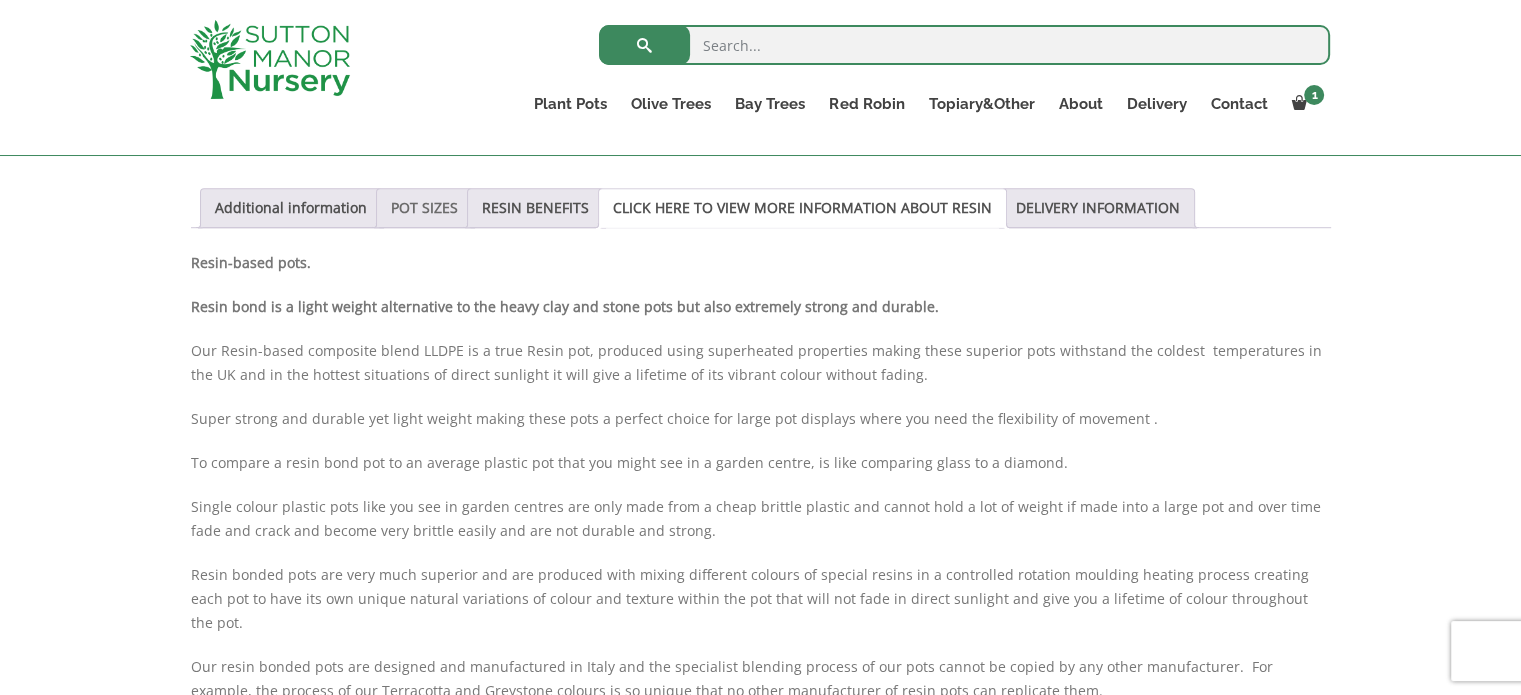 click on "POT SIZES" at bounding box center (424, 208) 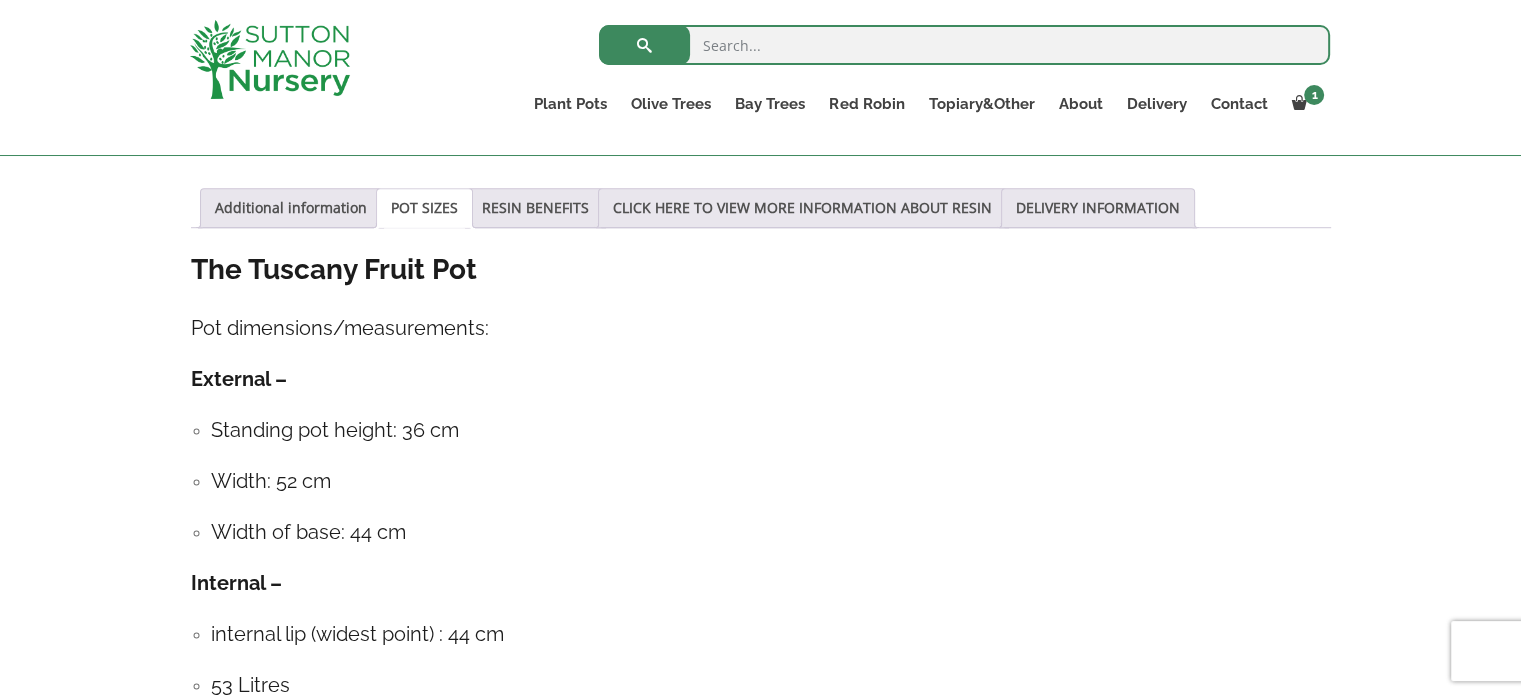 scroll, scrollTop: 1344, scrollLeft: 0, axis: vertical 